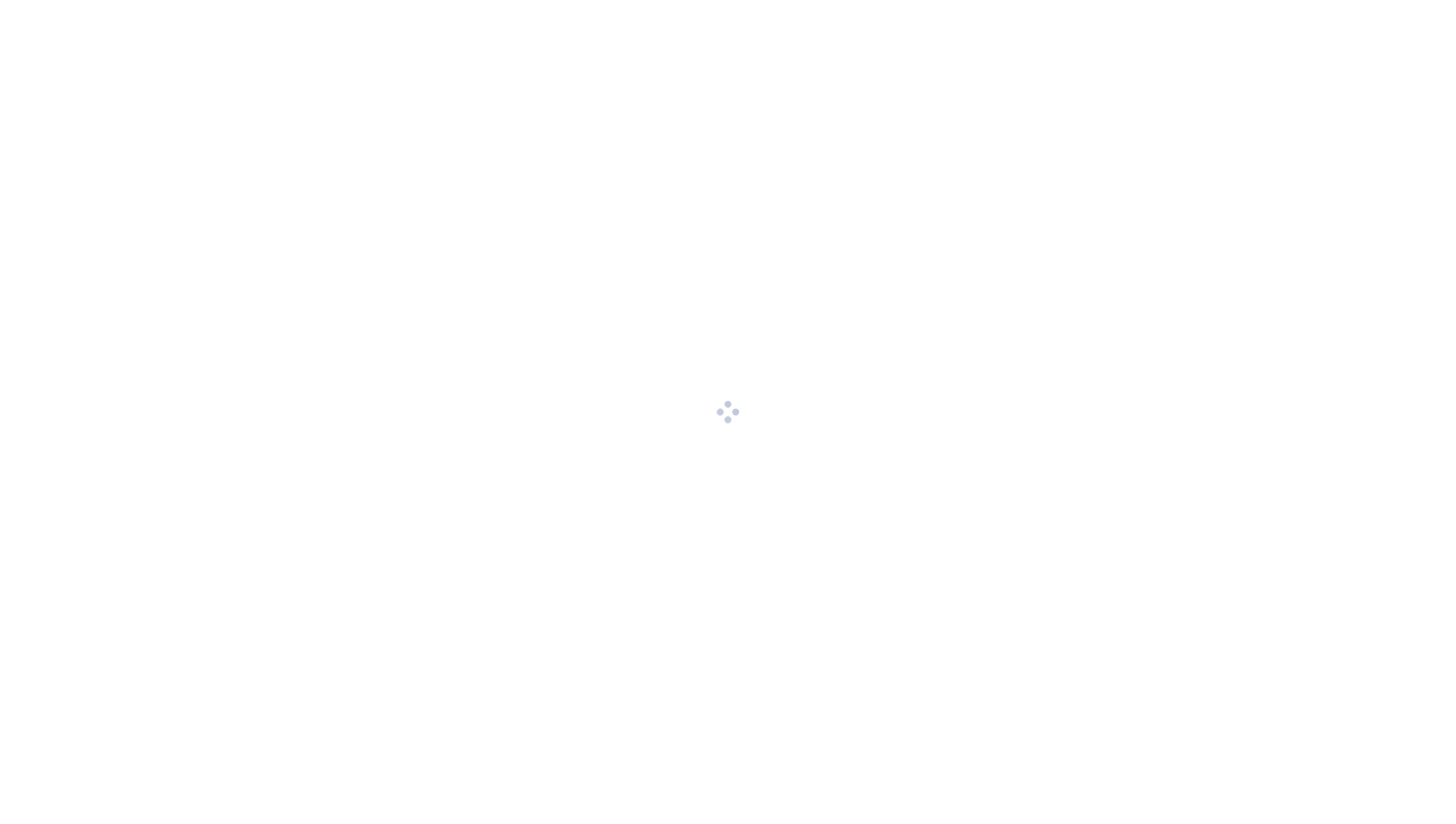 scroll, scrollTop: 0, scrollLeft: 0, axis: both 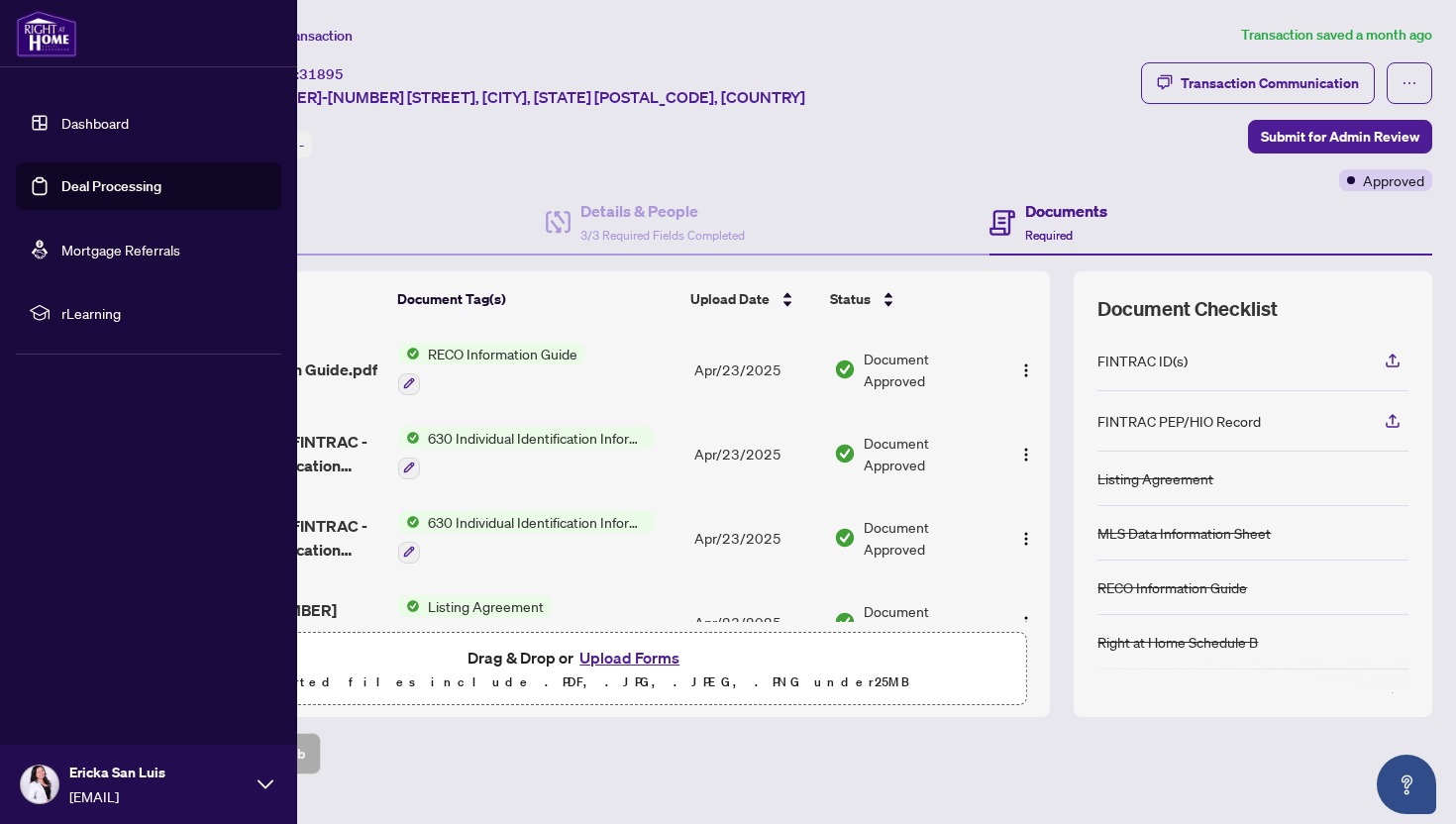 click on "Dashboard" at bounding box center (95, 123) 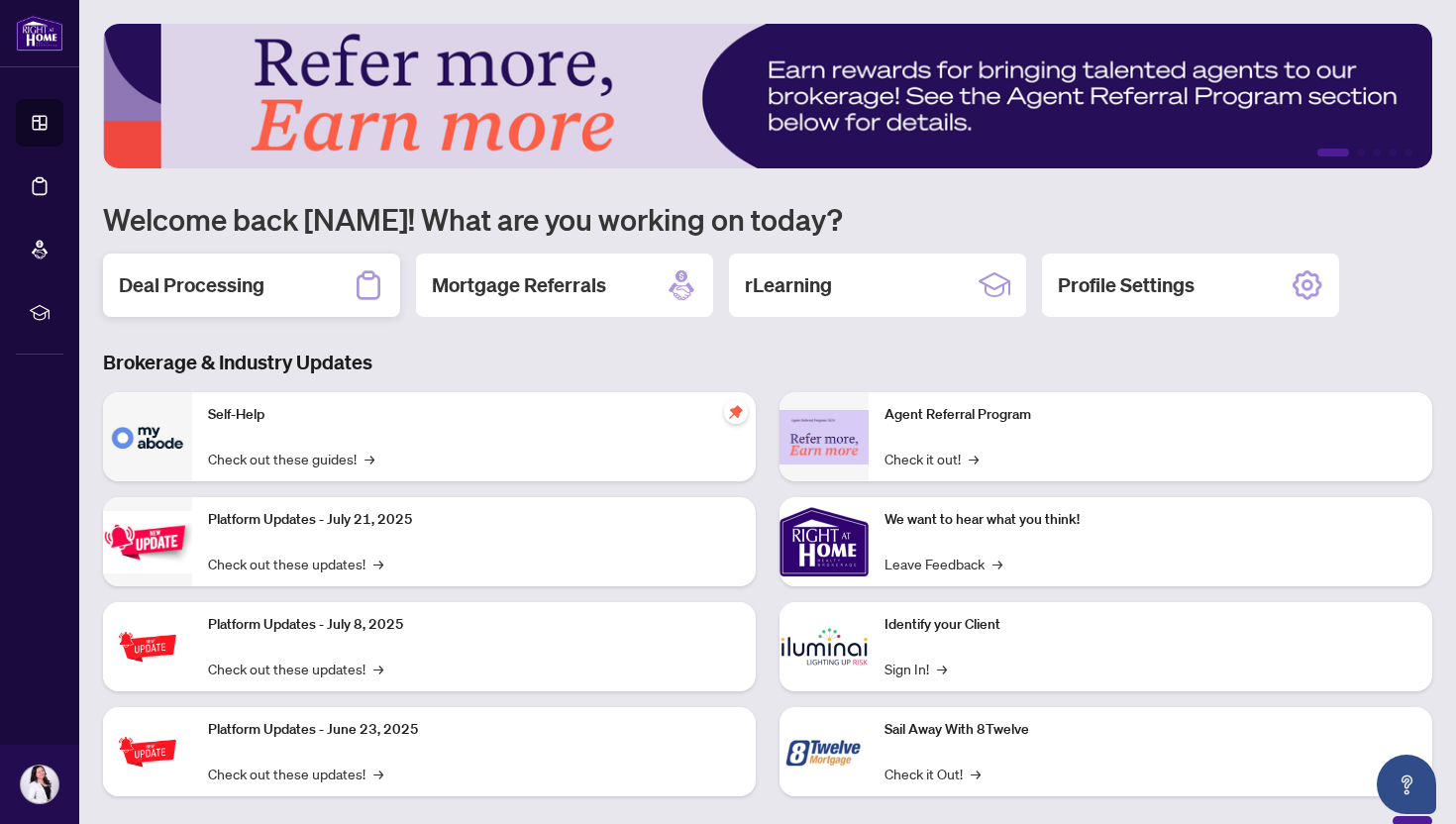 click on "Deal Processing" at bounding box center [191, 285] 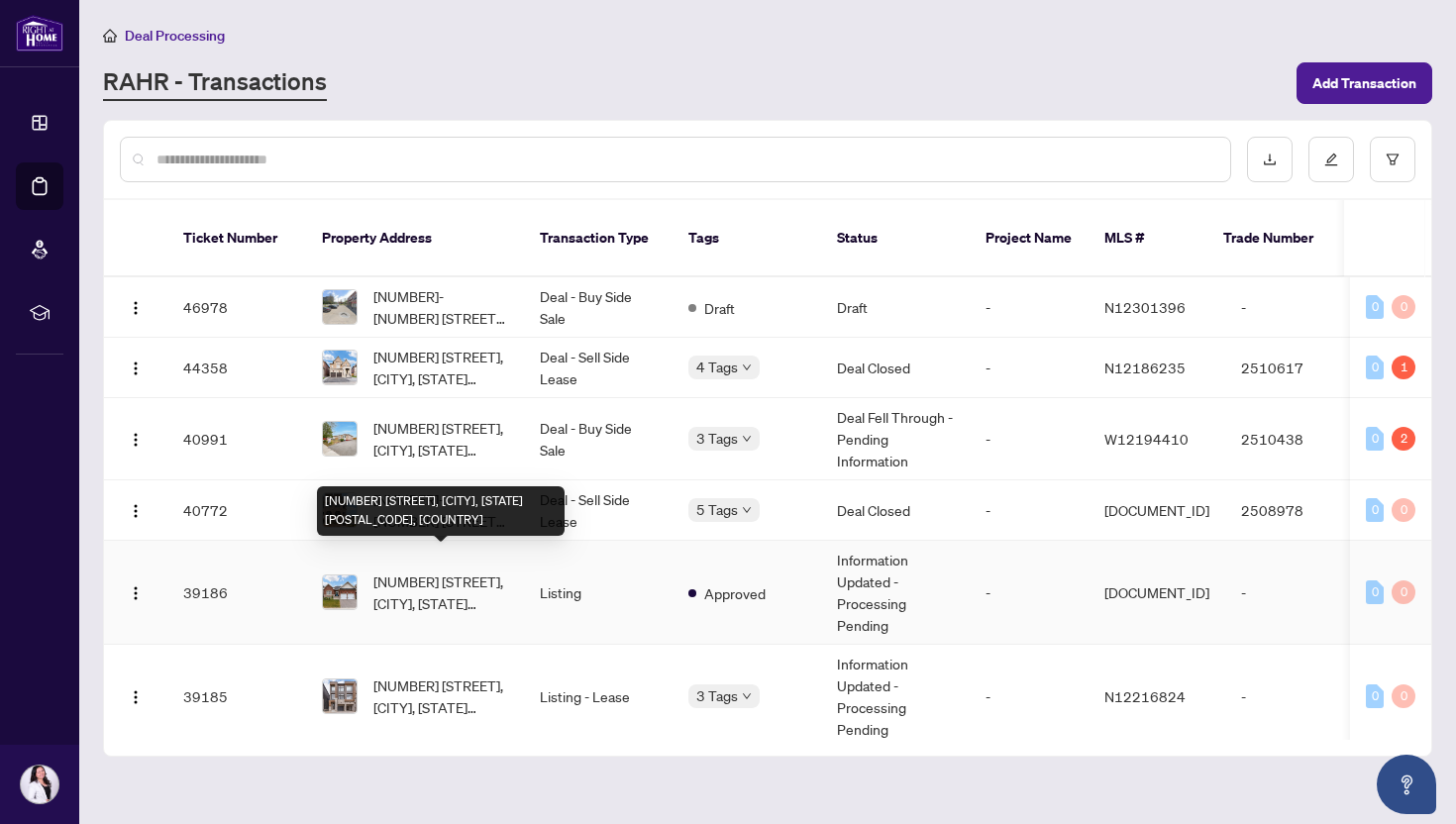 click on "[NUMBER] [STREET], [CITY], [STATE] [POSTAL_CODE], [COUNTRY]" at bounding box center (441, 592) 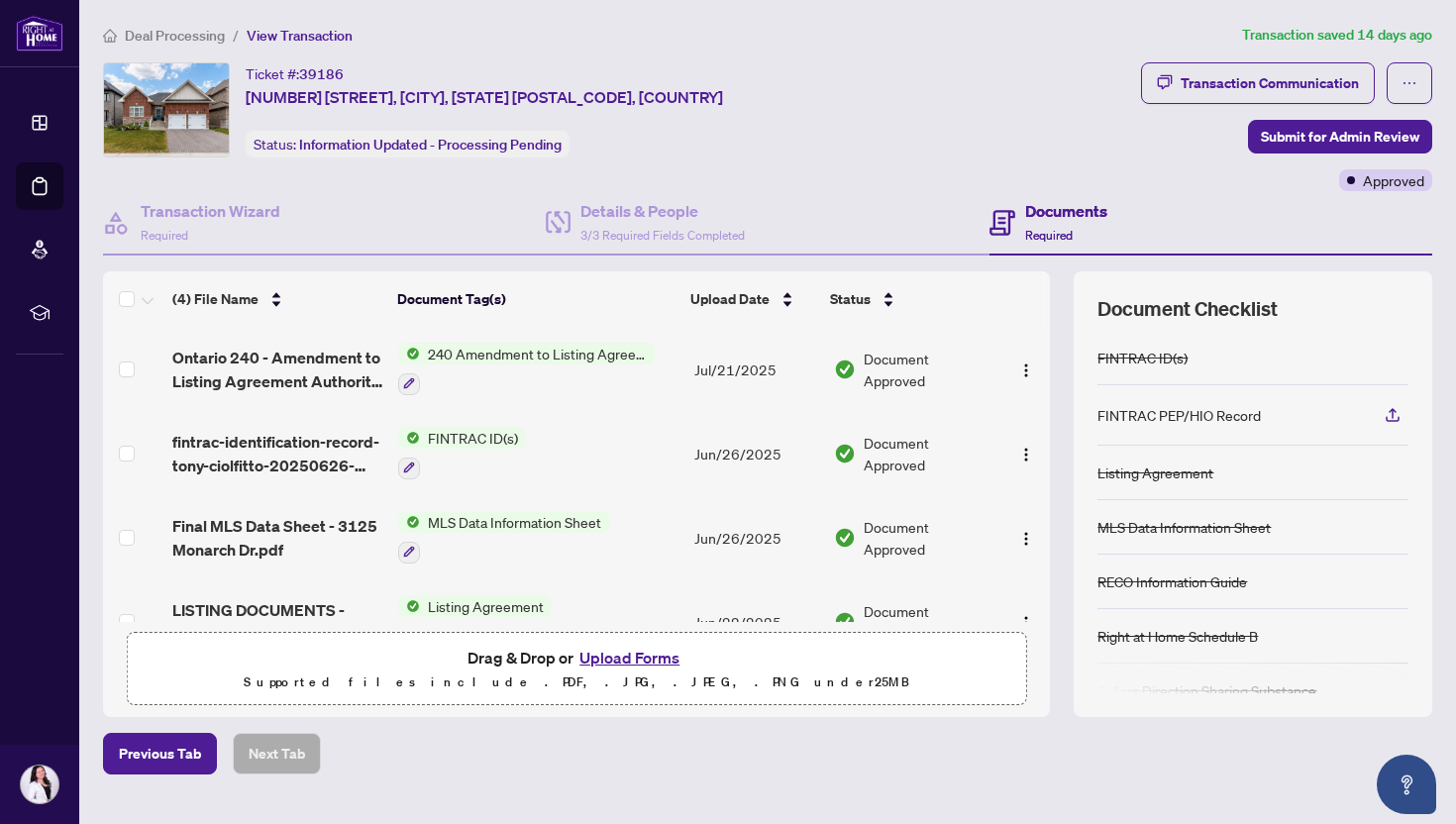 click on "Upload Forms" at bounding box center (629, 658) 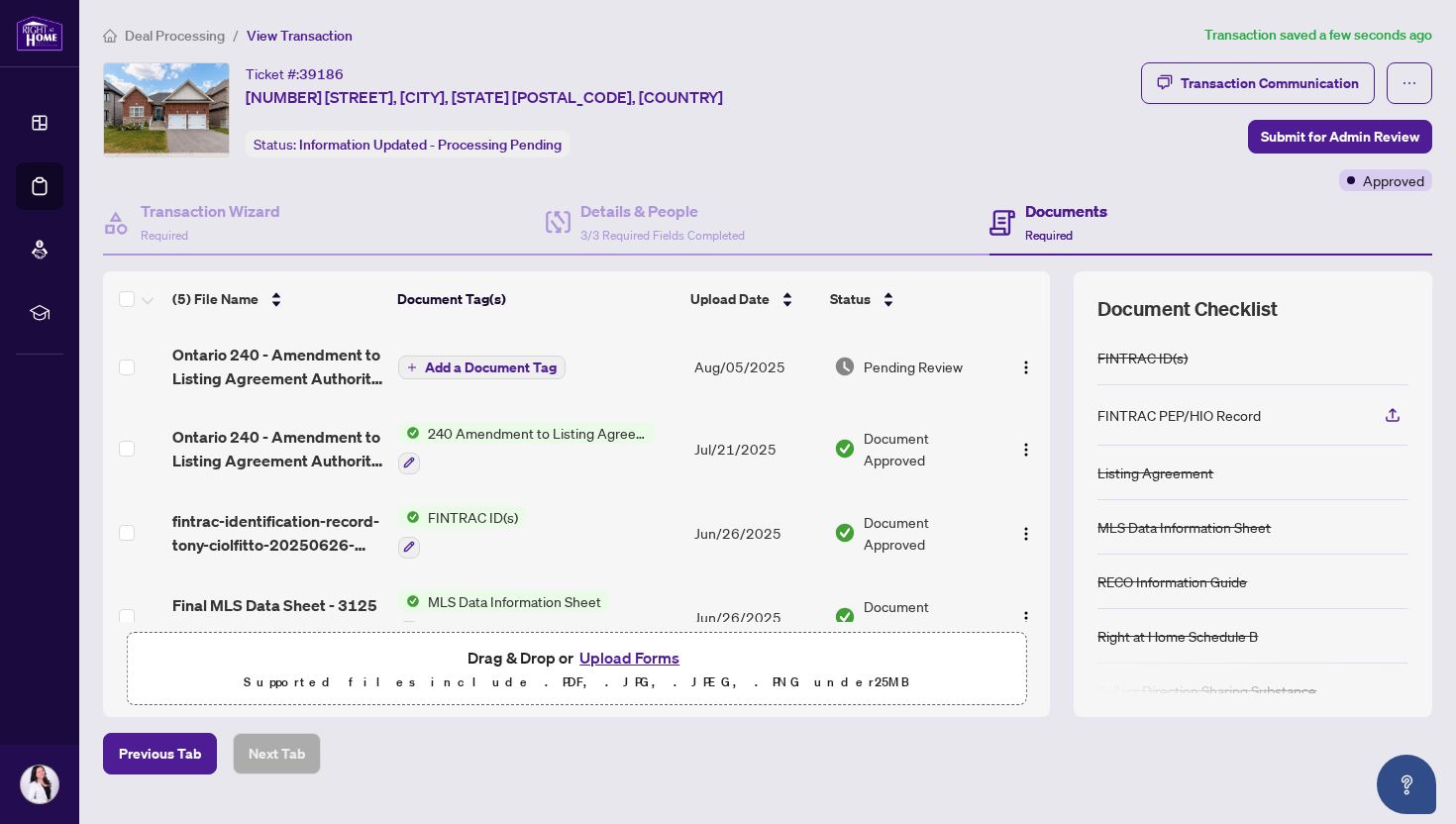 click on "Add a Document Tag" at bounding box center (490, 367) 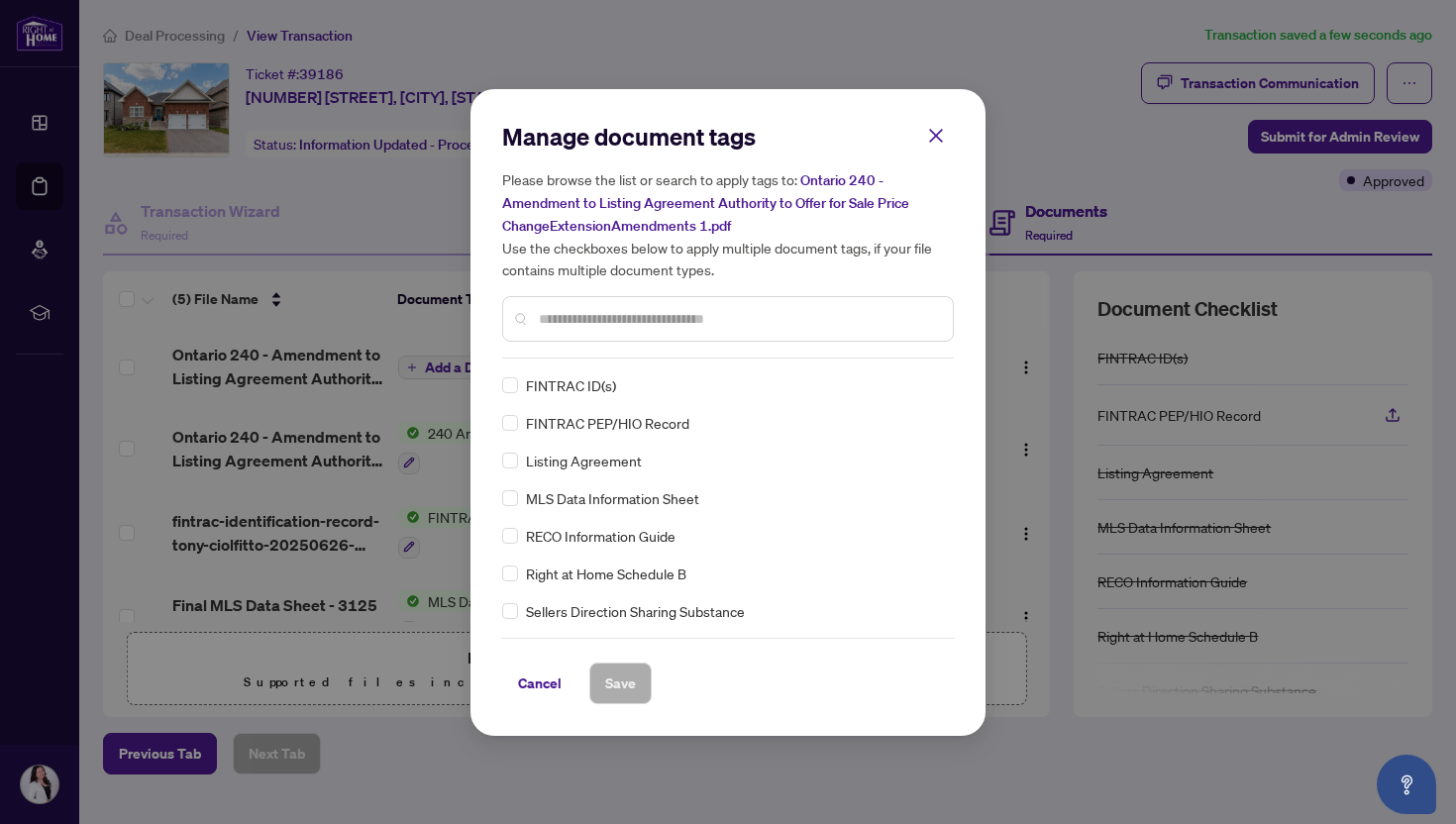 click at bounding box center [738, 319] 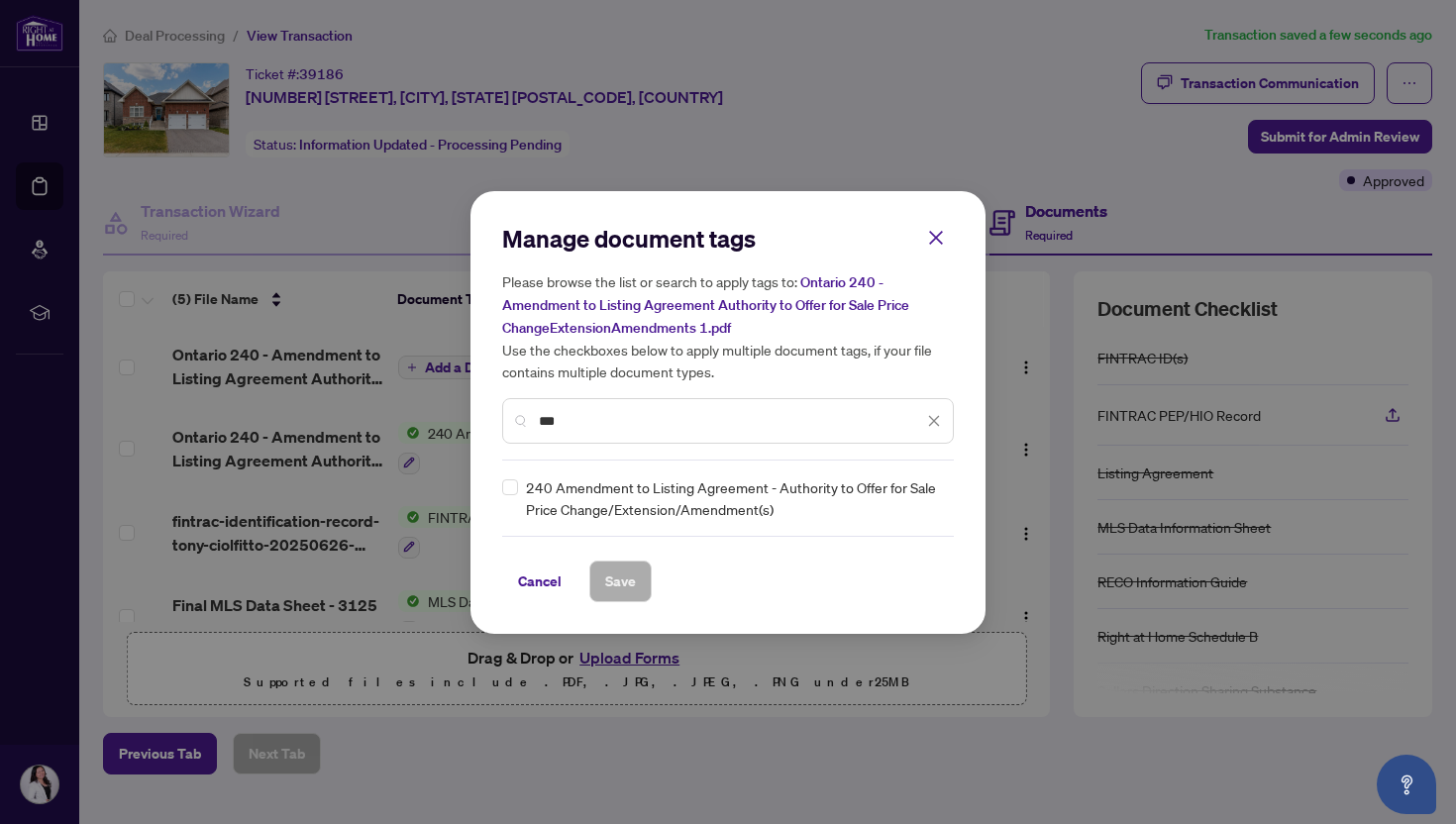 type on "***" 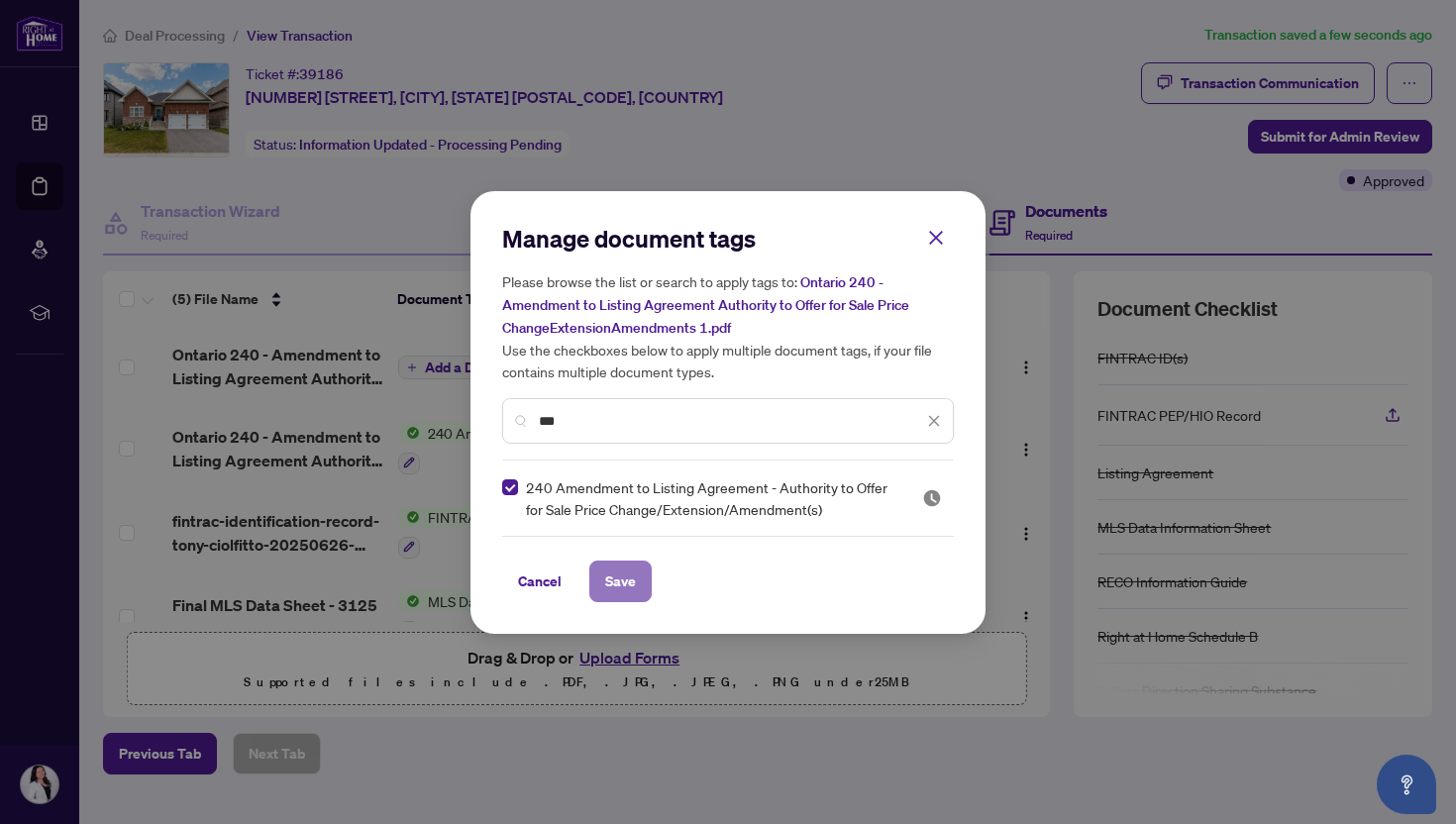 click on "Save" at bounding box center [620, 581] 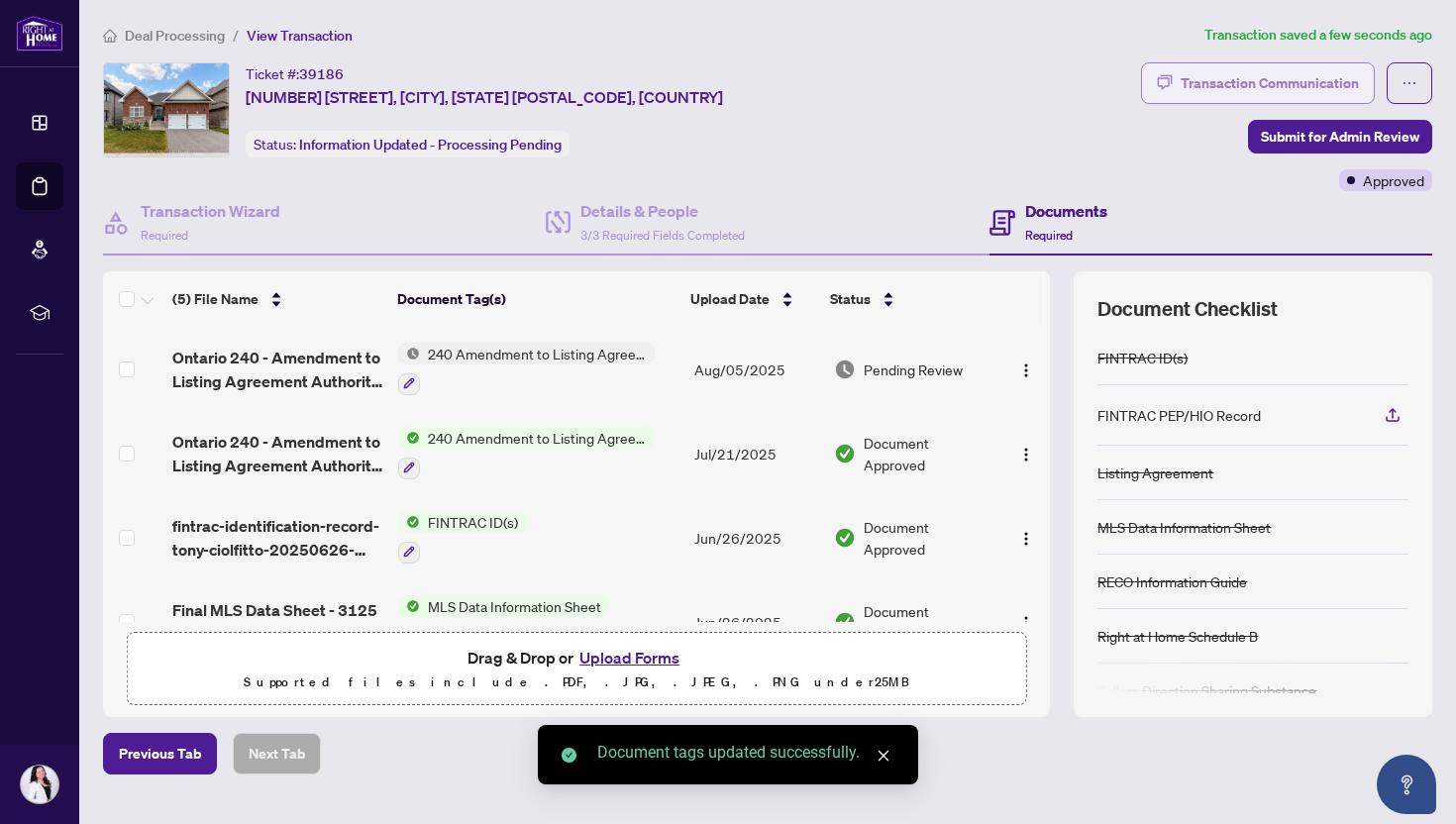 click on "Transaction Communication" at bounding box center [1270, 83] 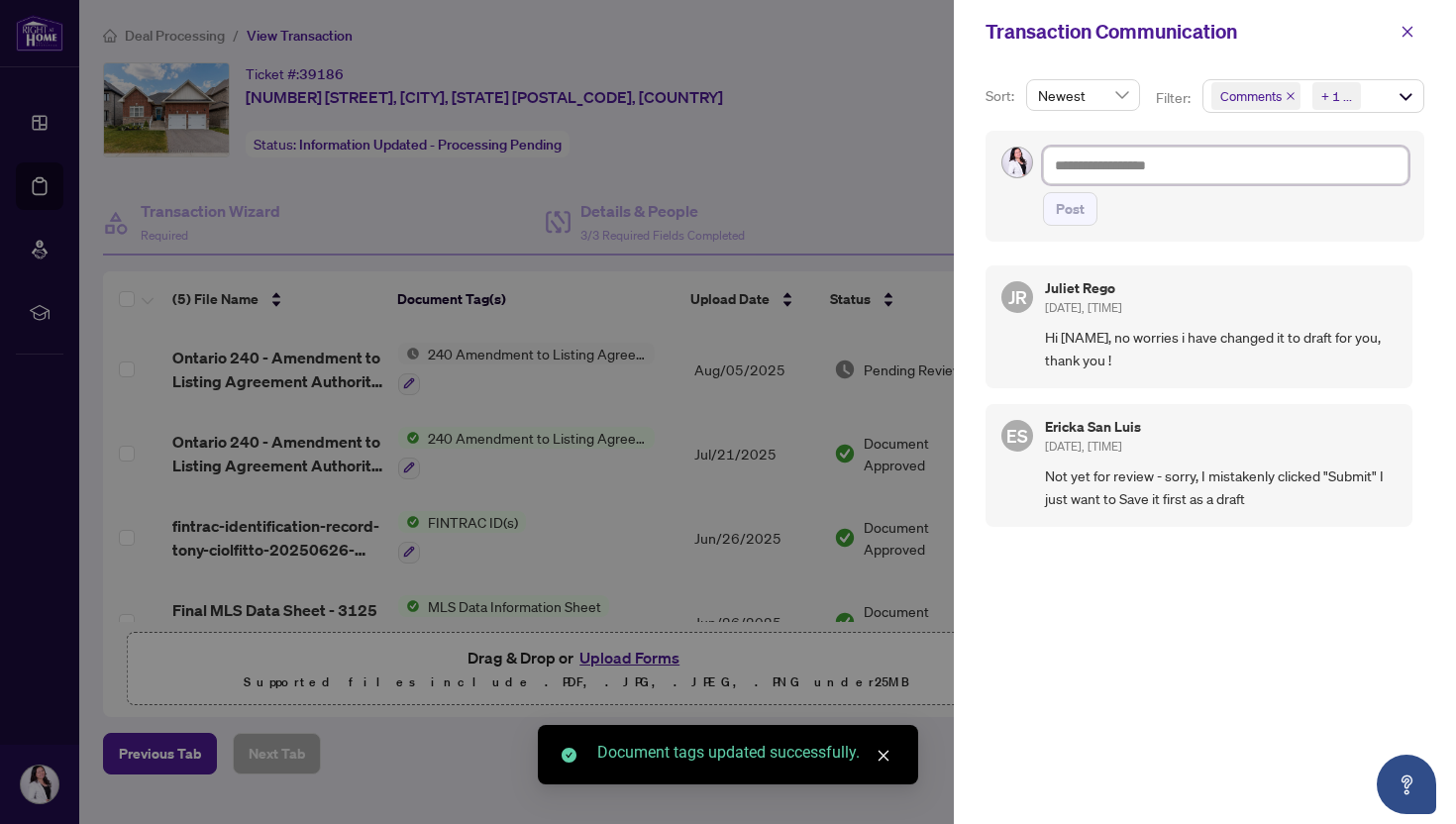 click at bounding box center (1225, 165) 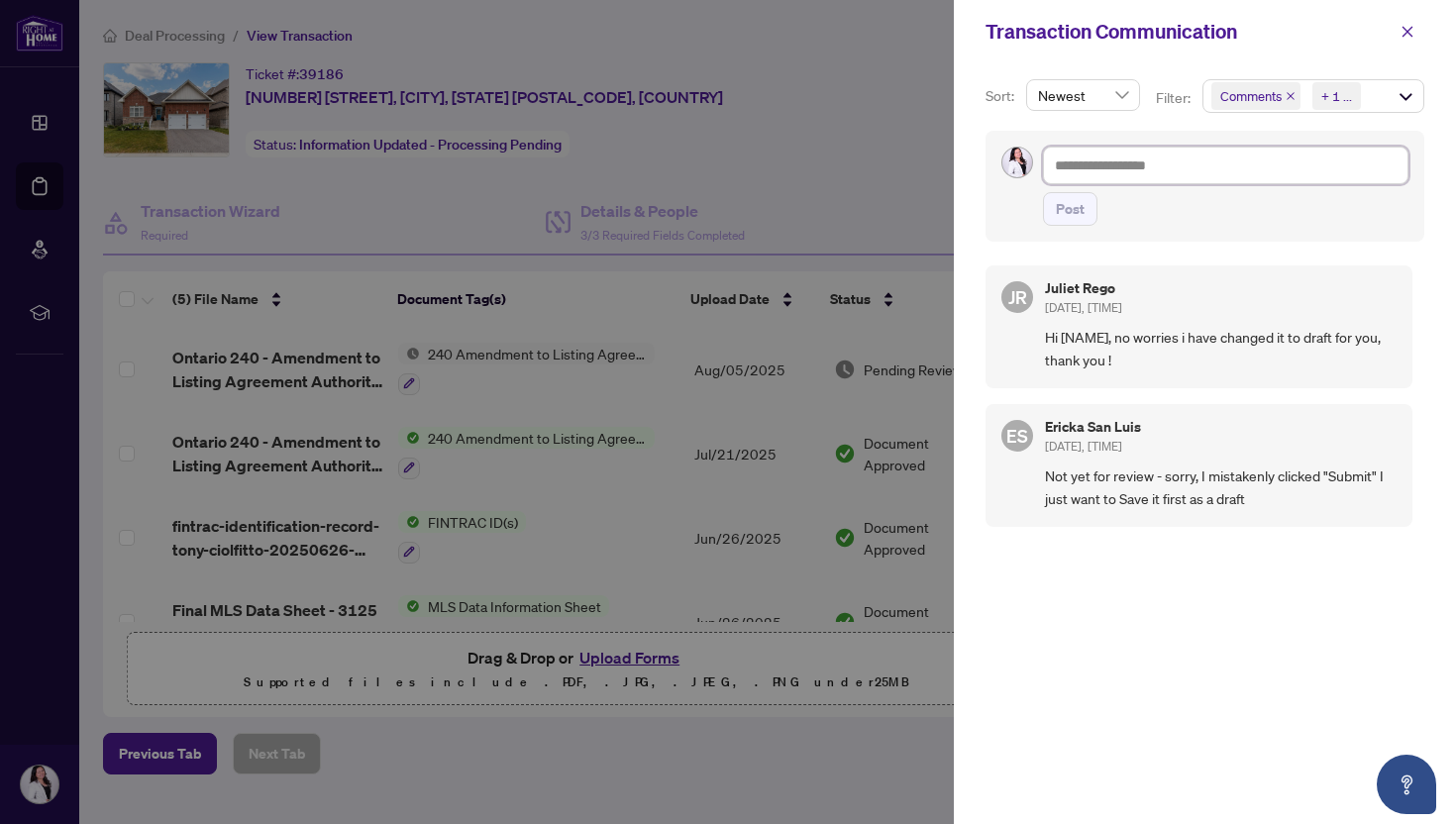 type on "*" 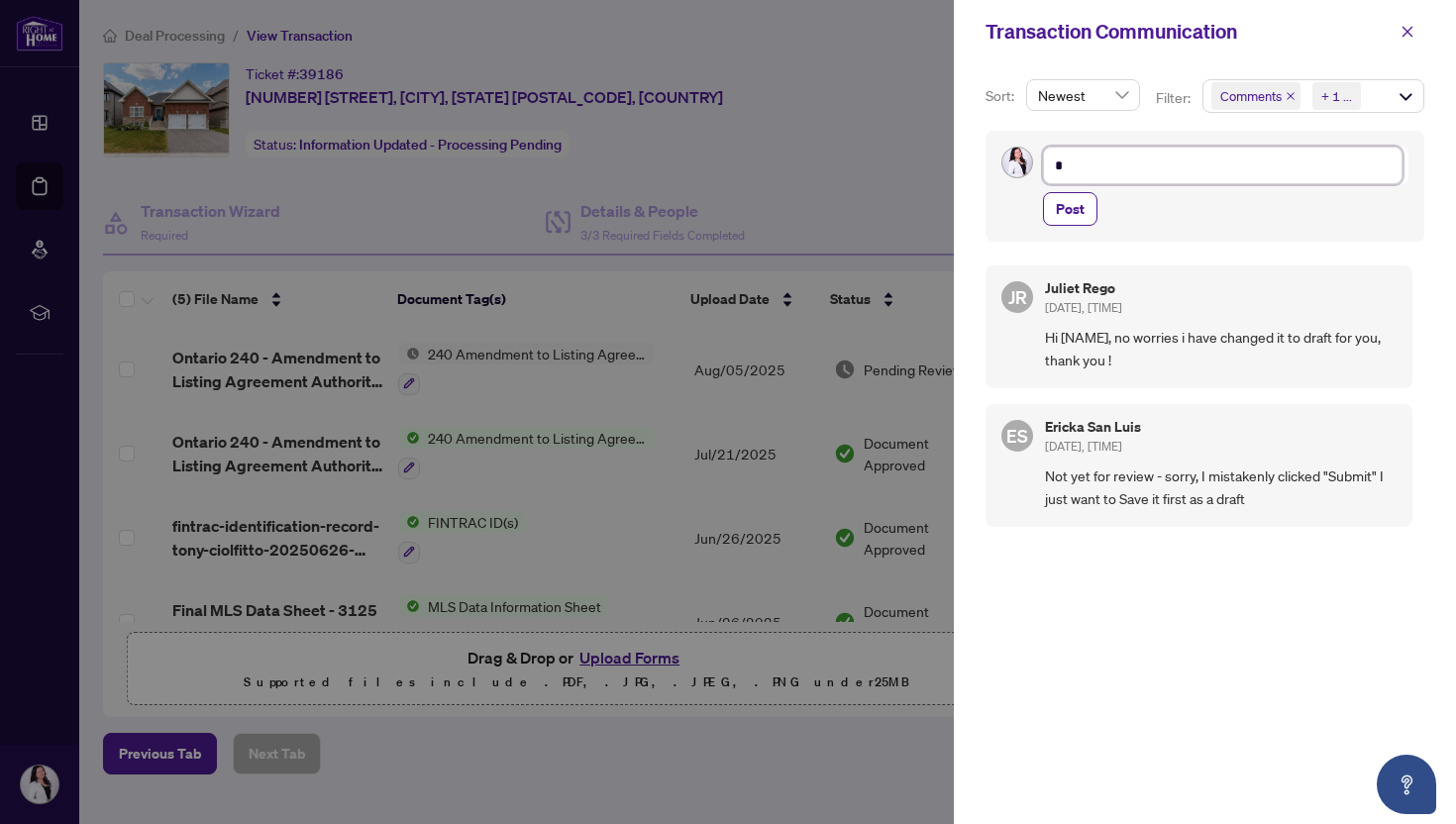 type on "**" 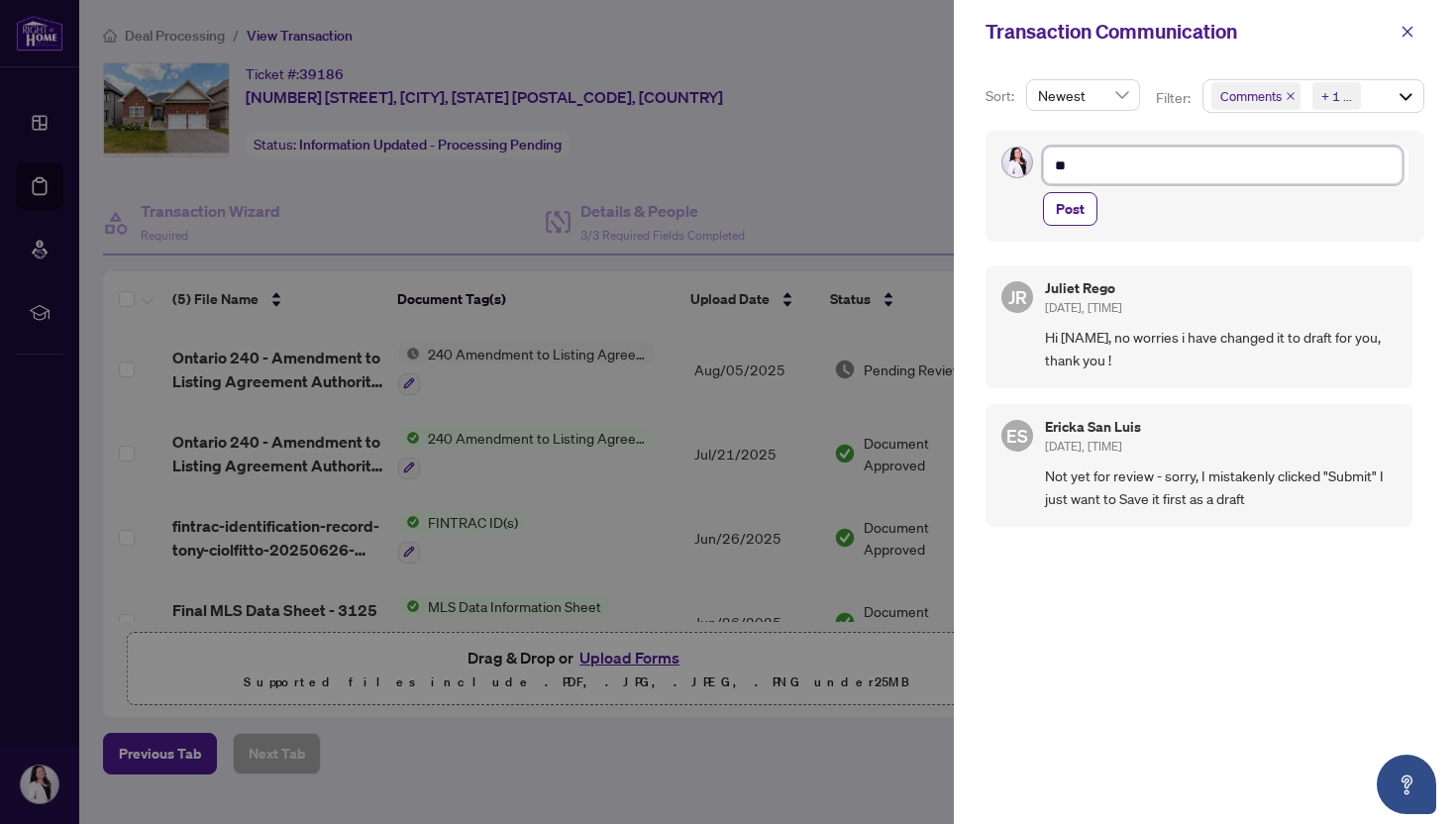 type on "***" 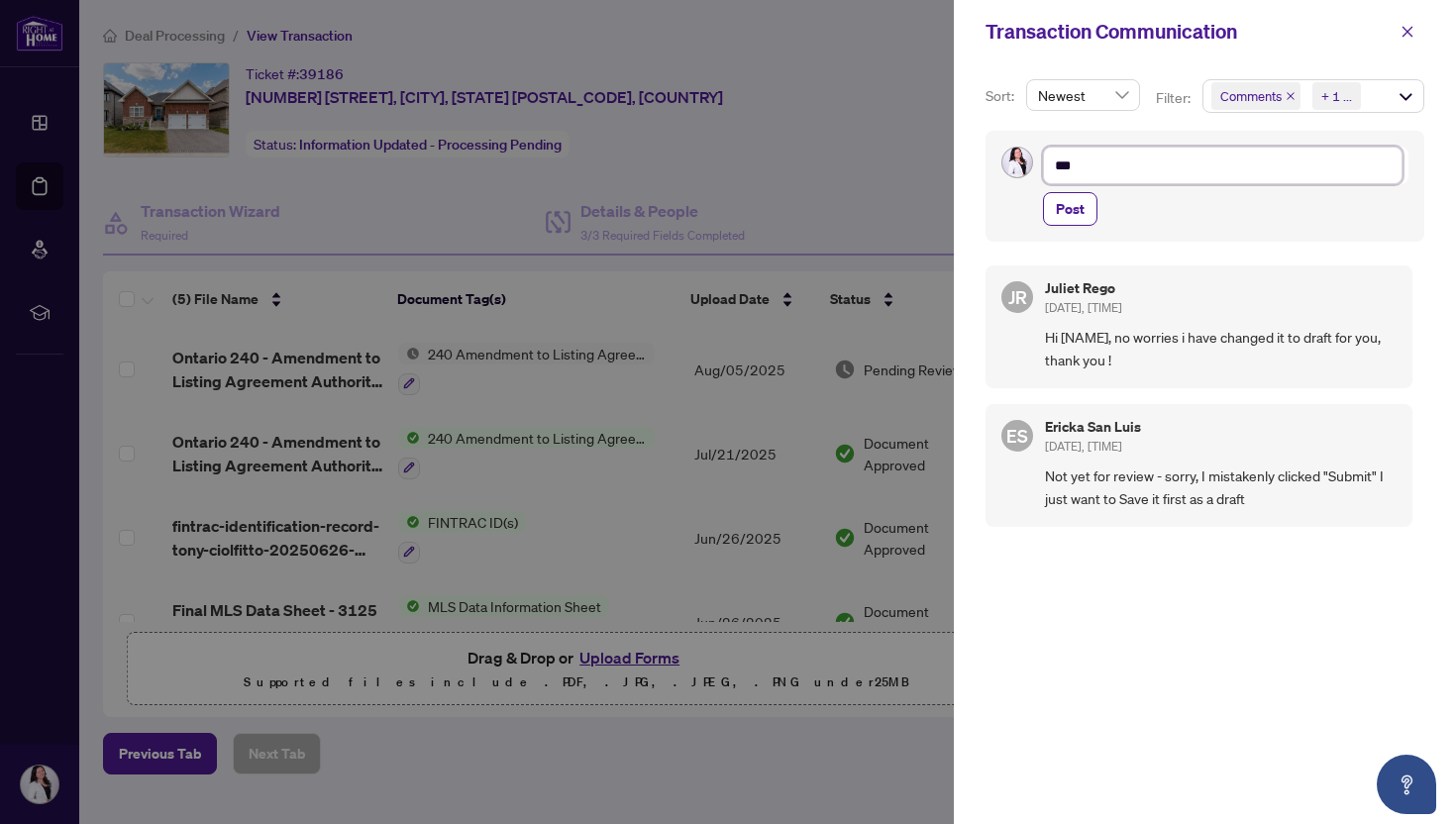 type on "****" 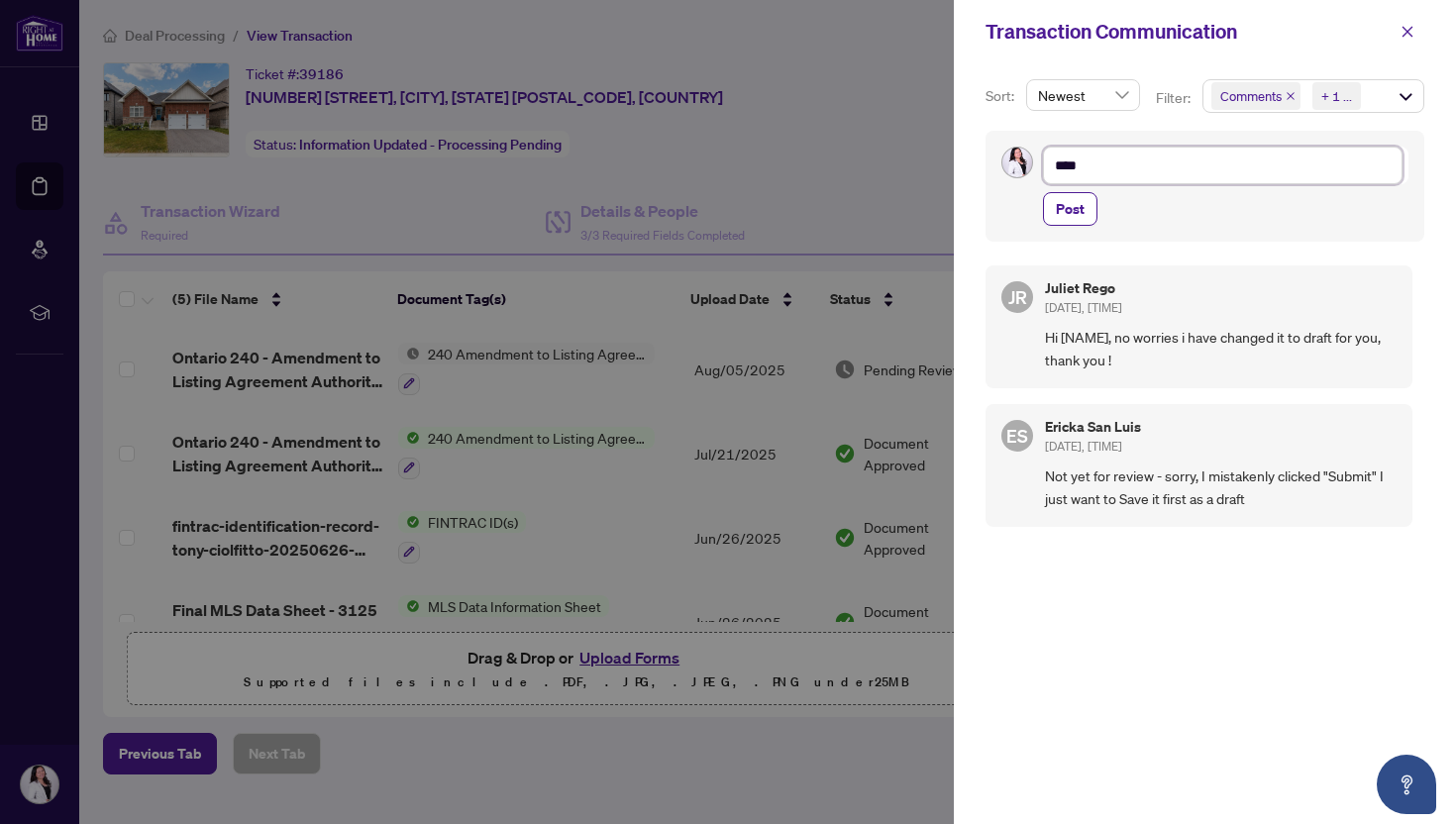 type on "*****" 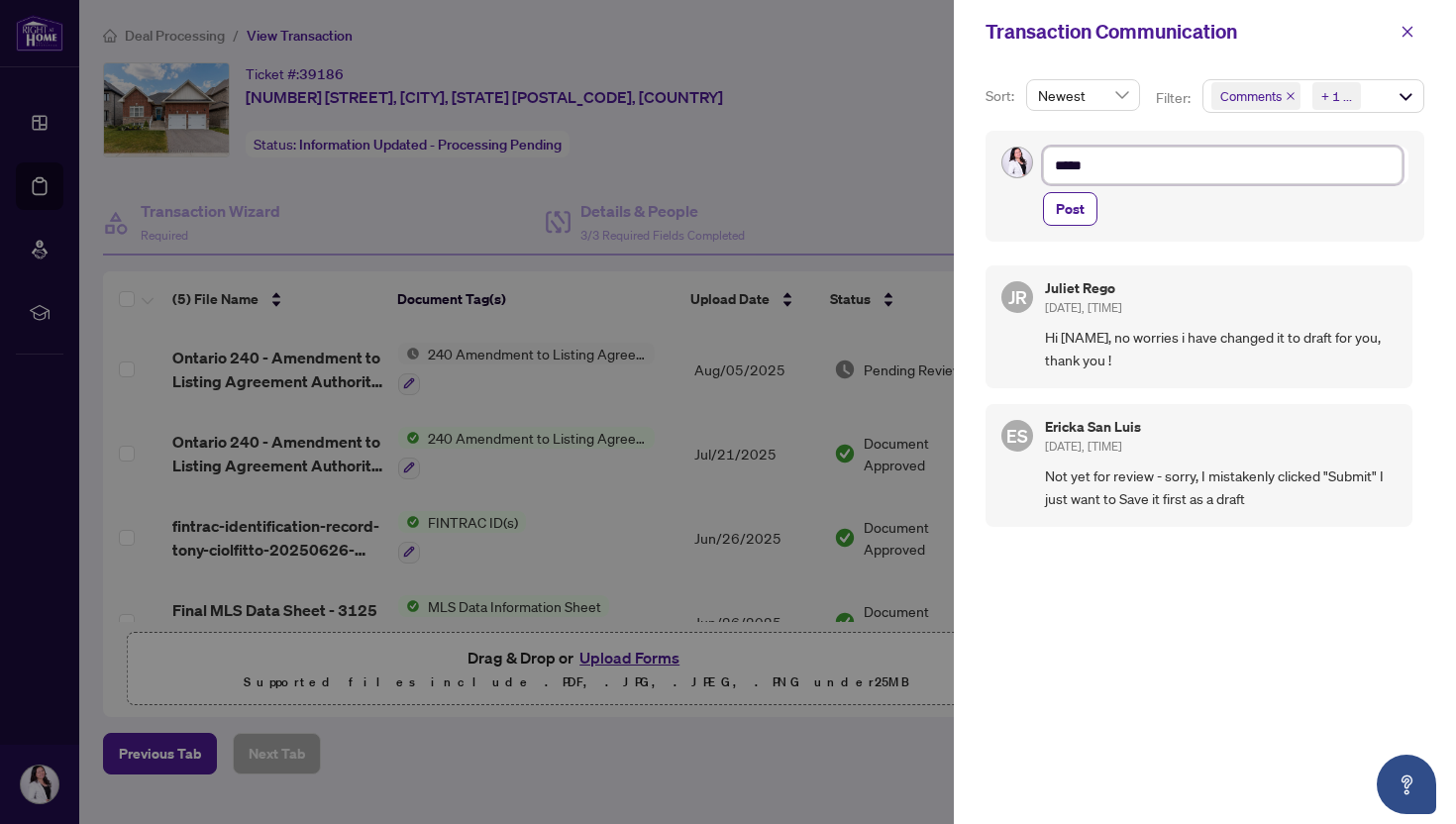 type on "*****" 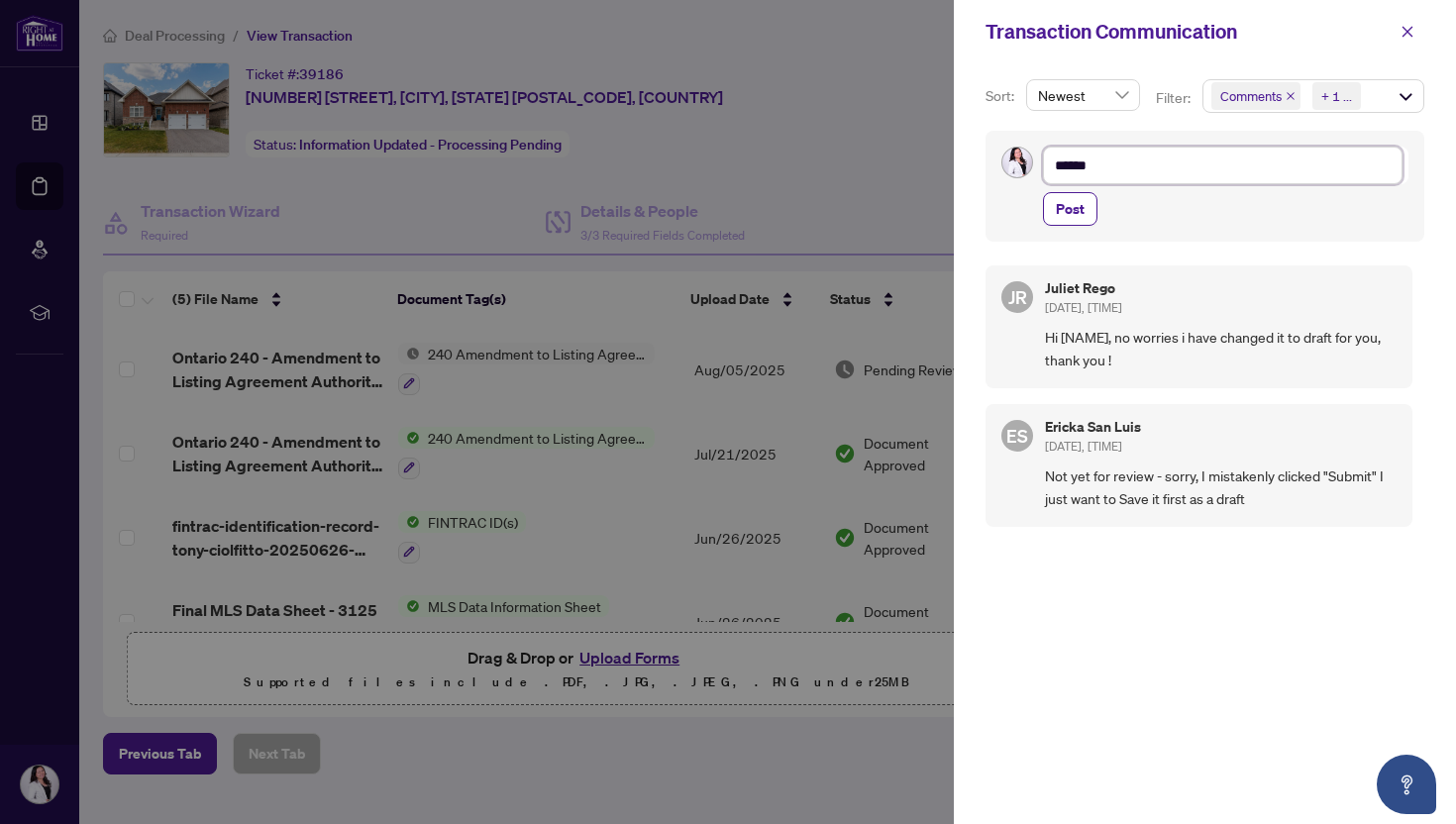 type on "*******" 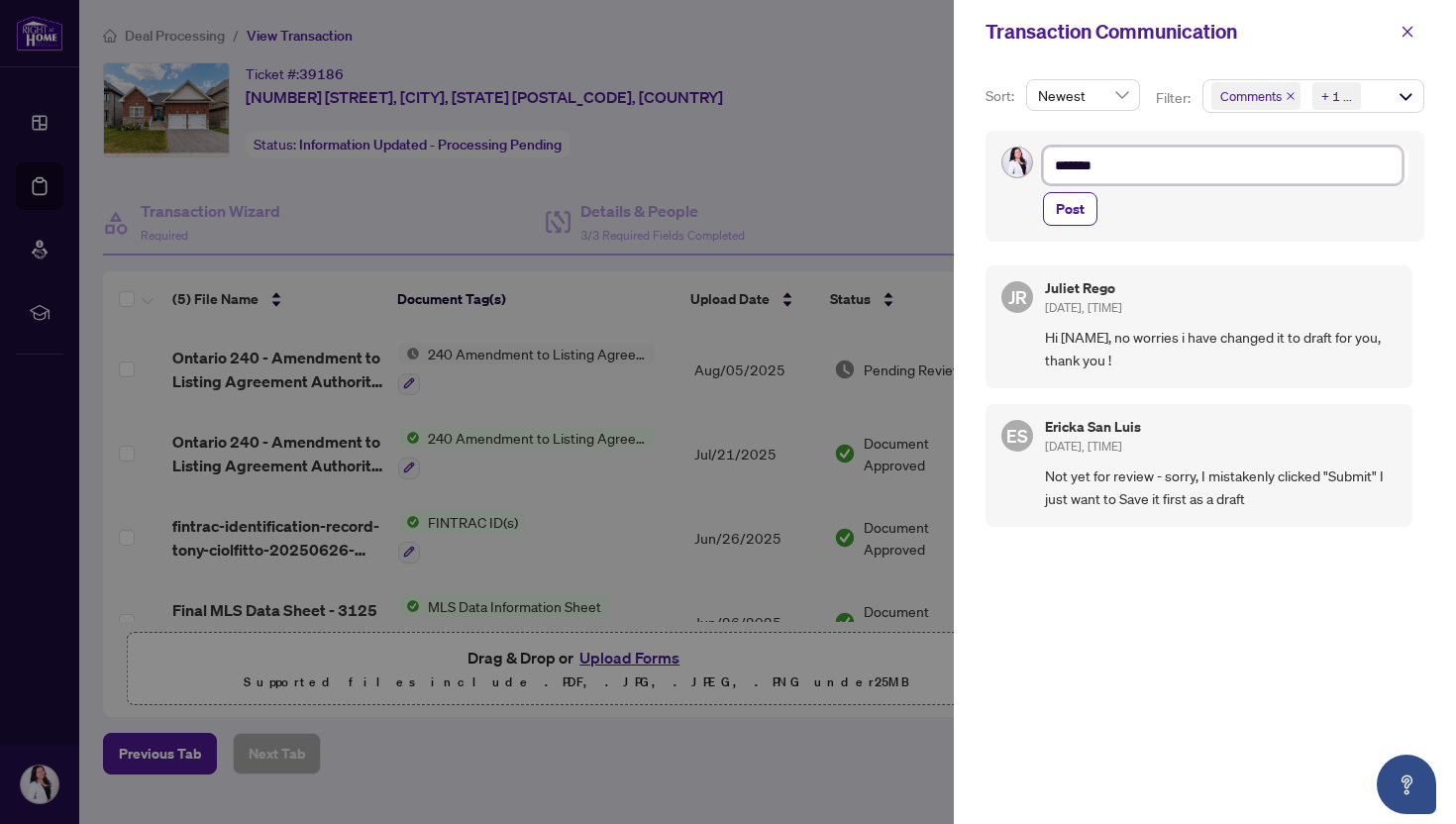 type on "********" 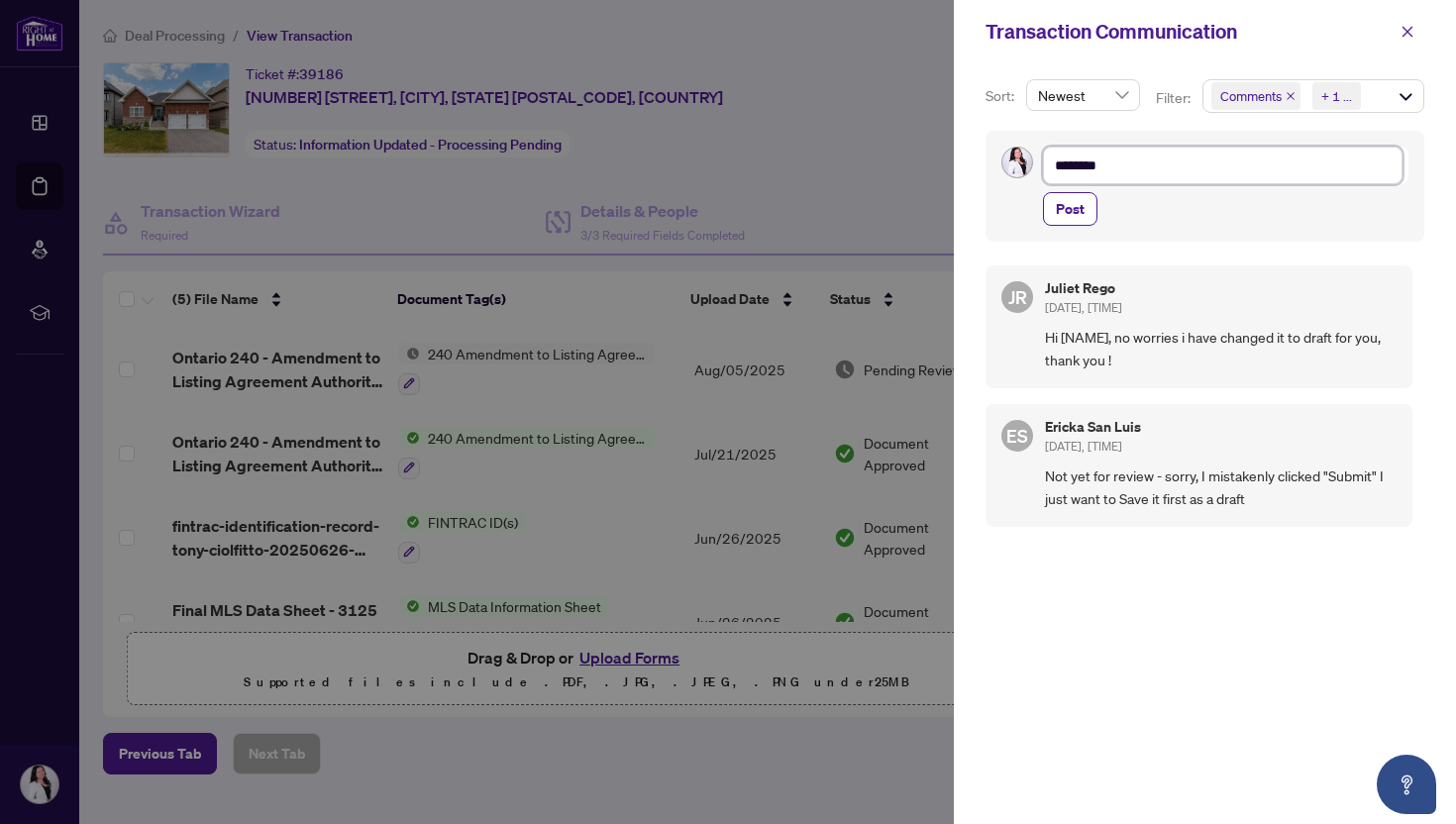 type on "*********" 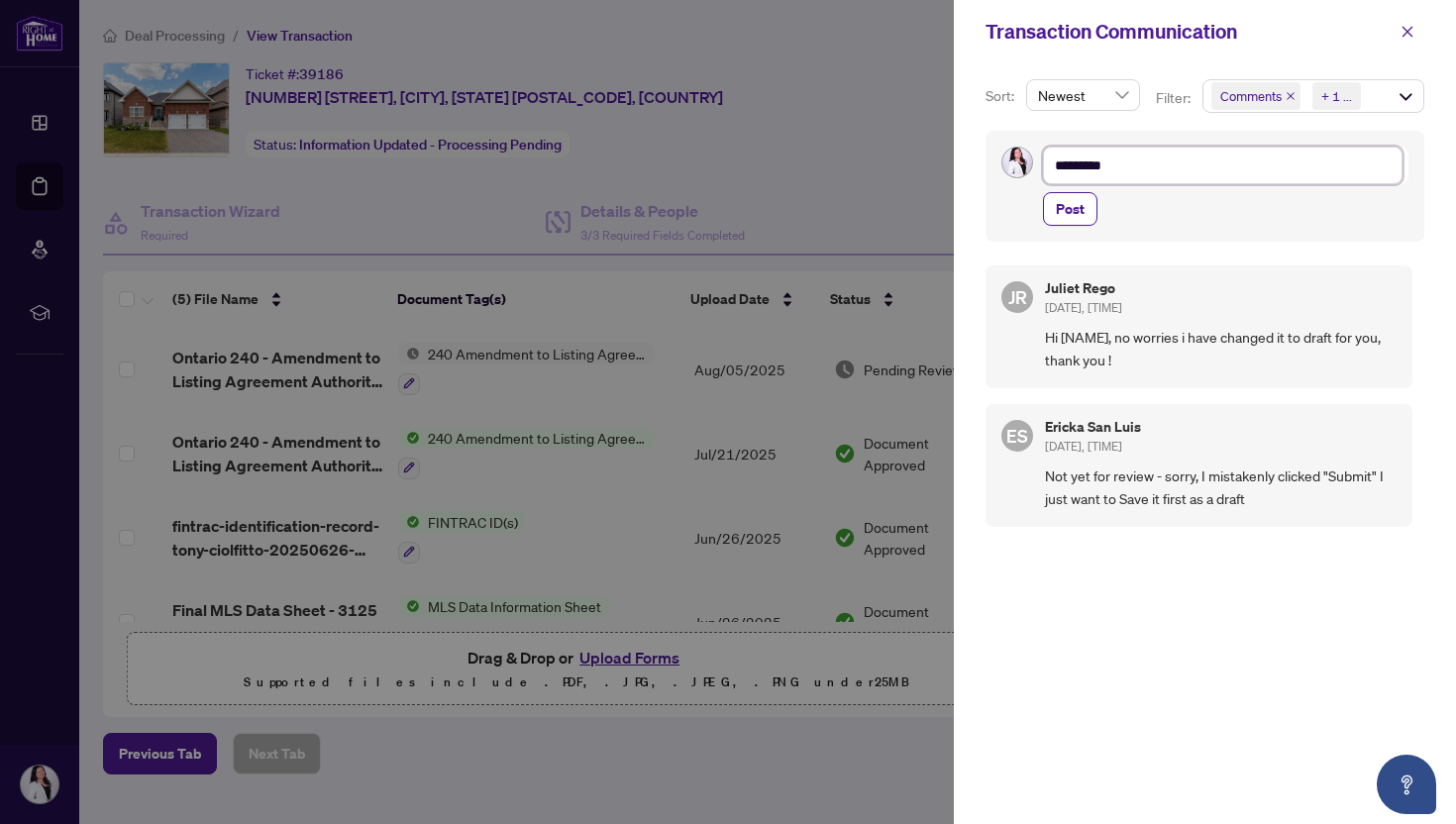type on "**********" 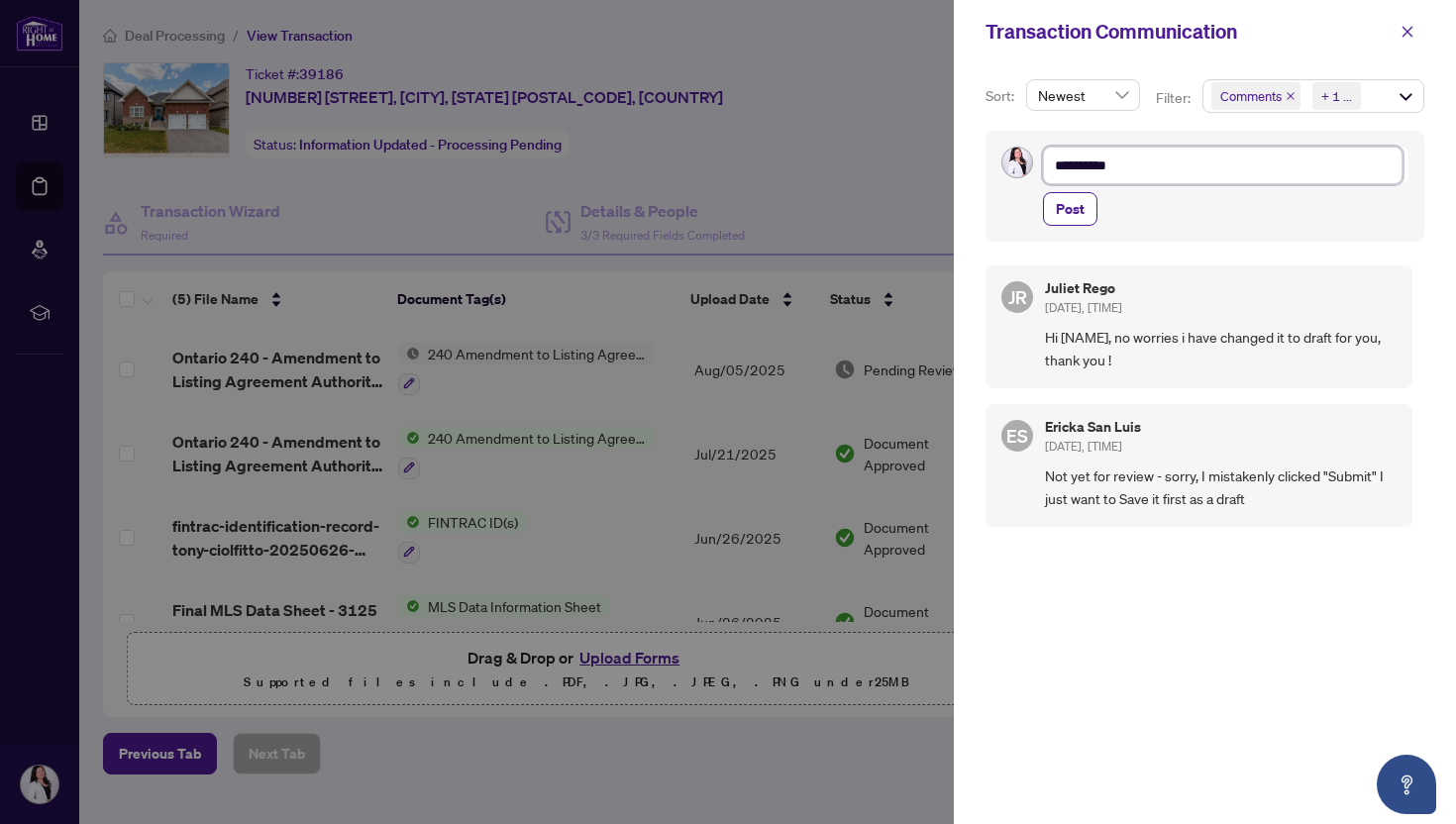 type on "**********" 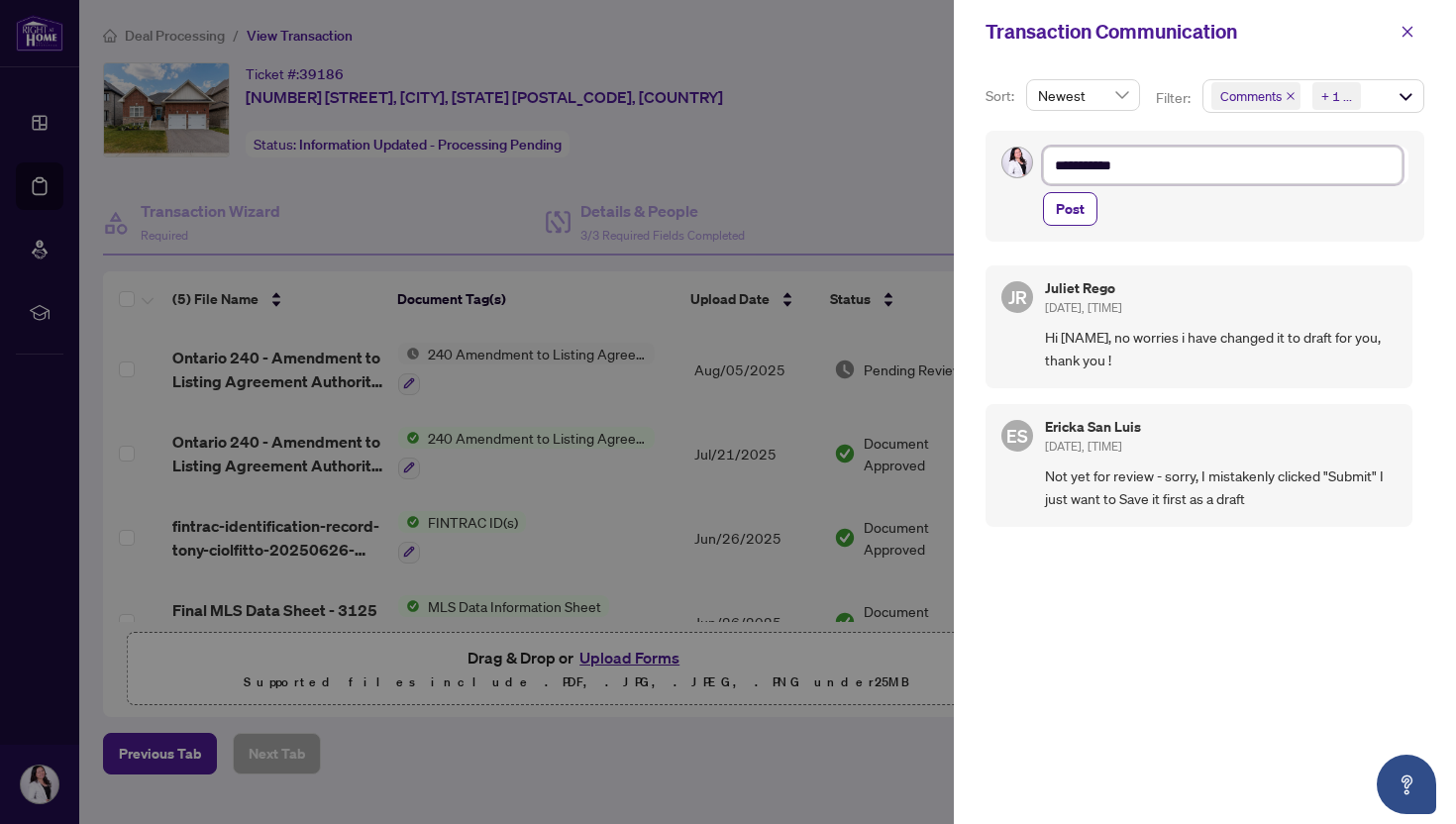 type on "**********" 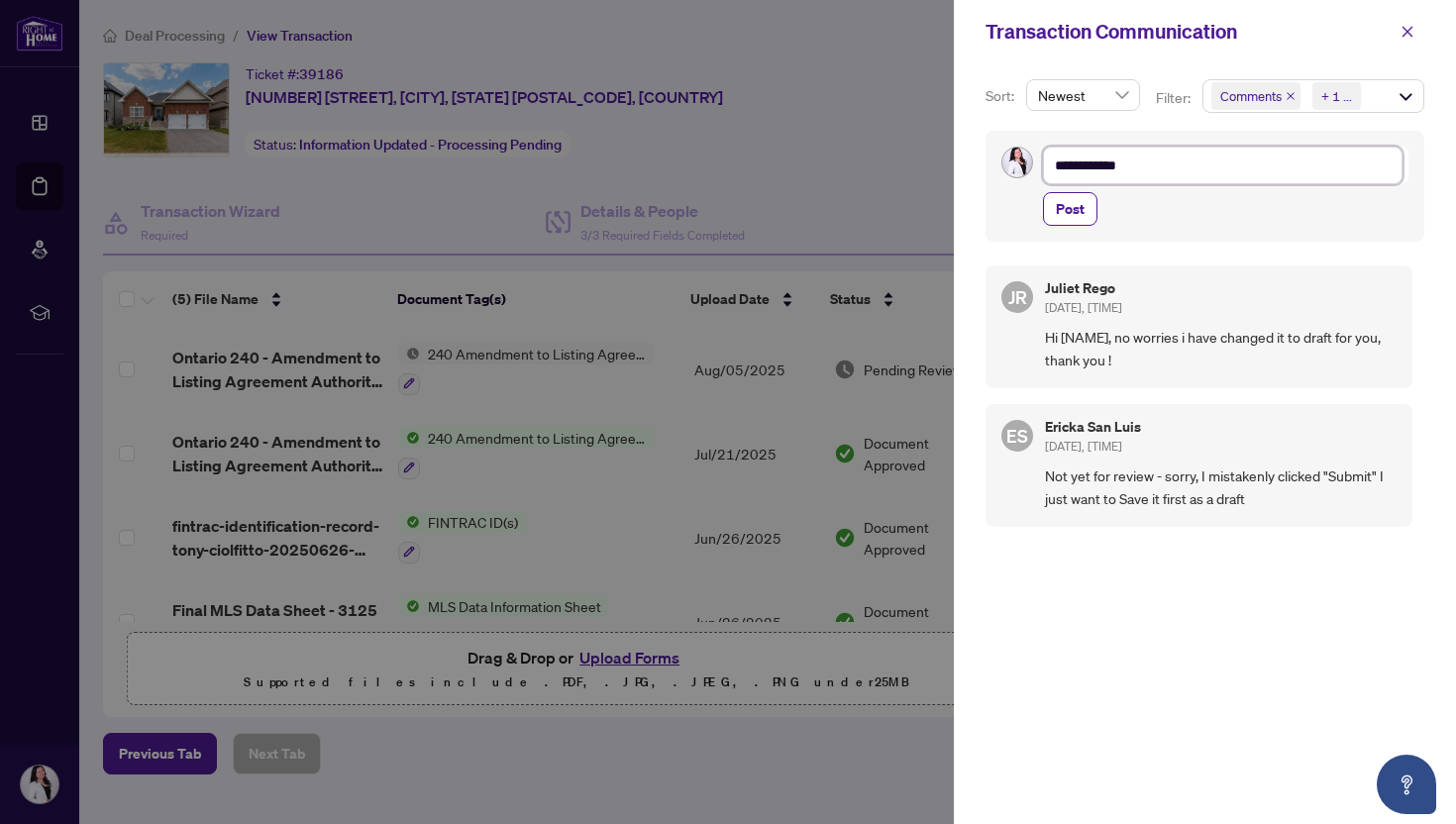 type on "**********" 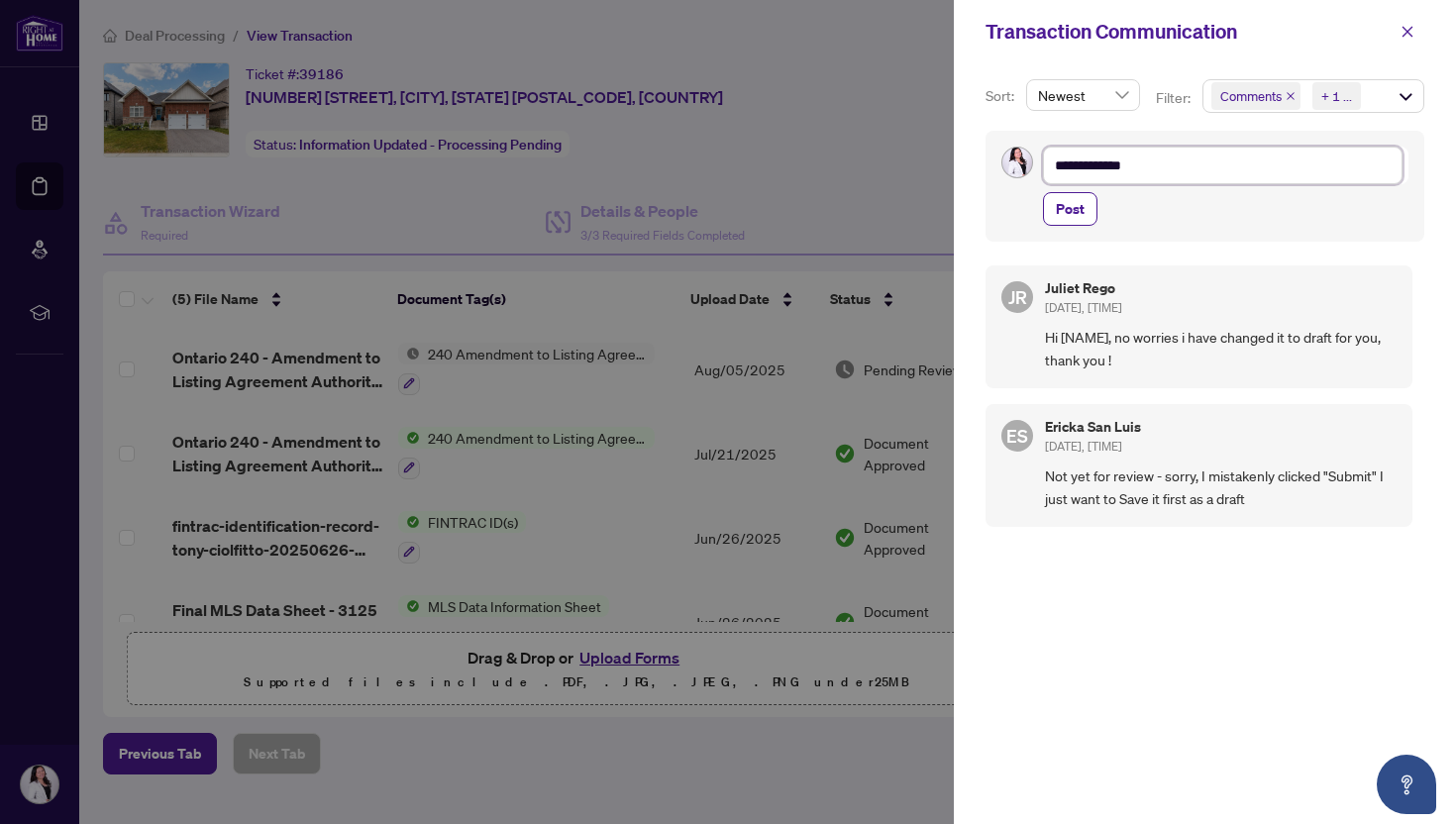 type on "**********" 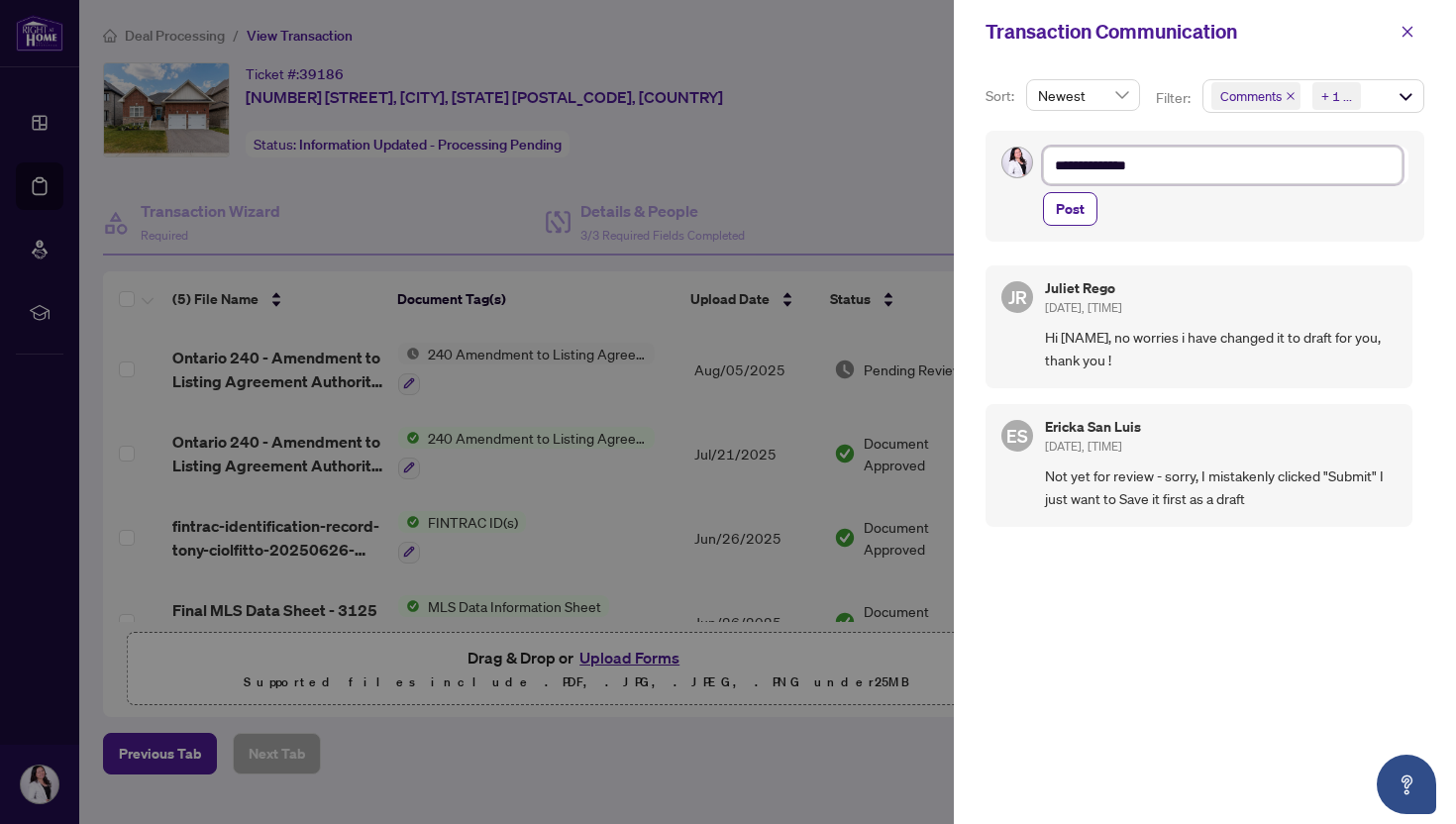 type on "**********" 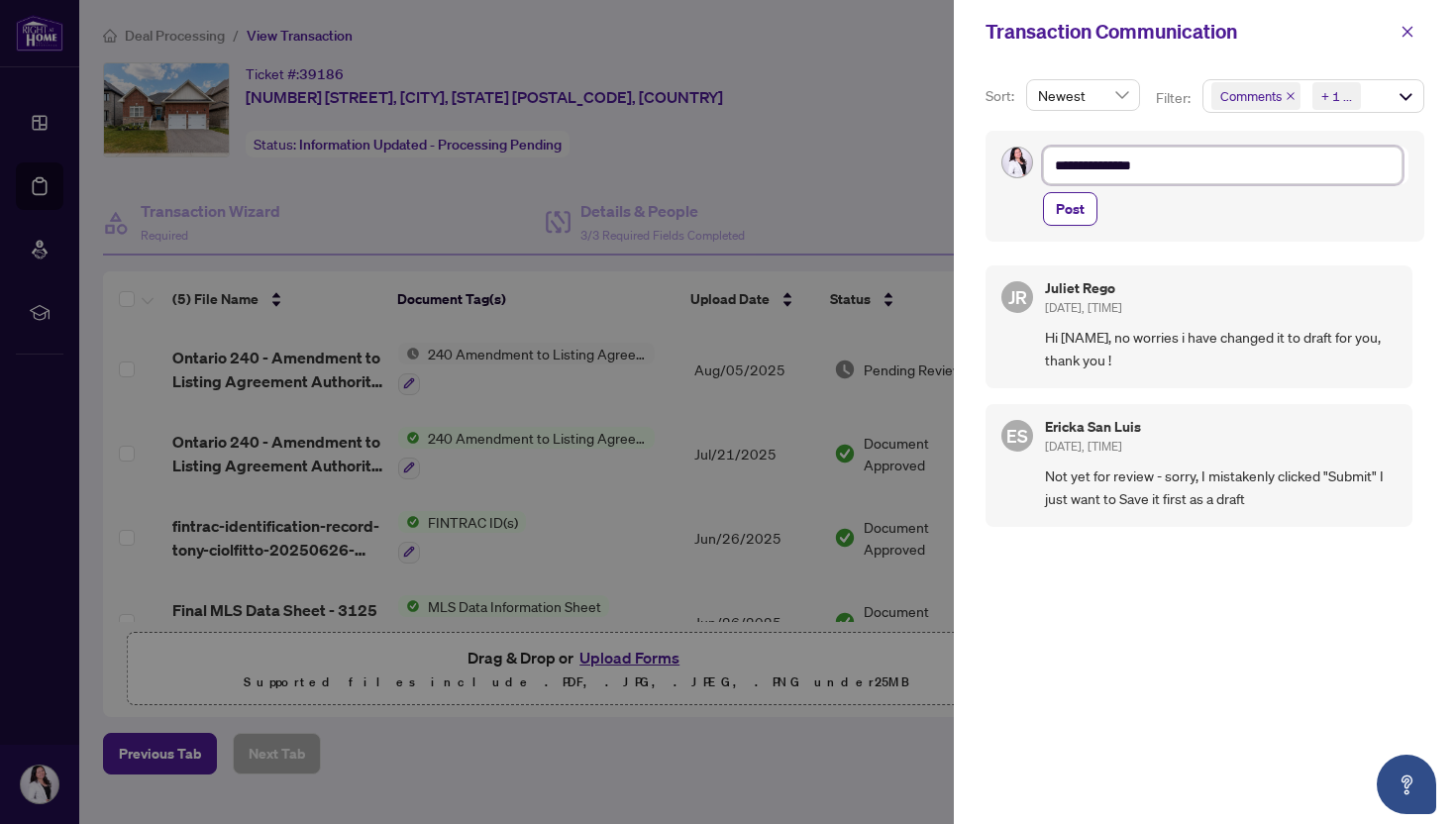 type on "**********" 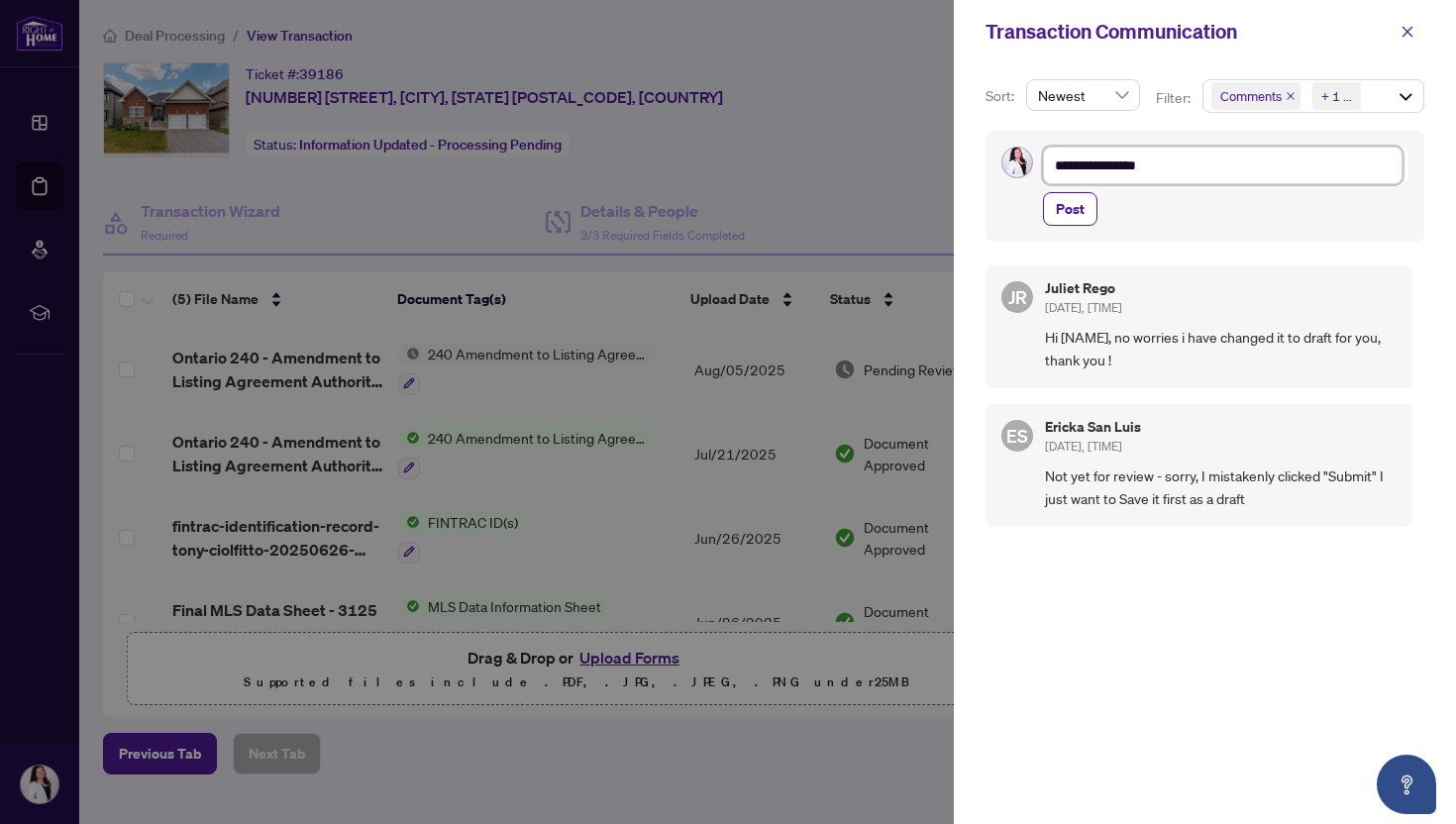 type on "**********" 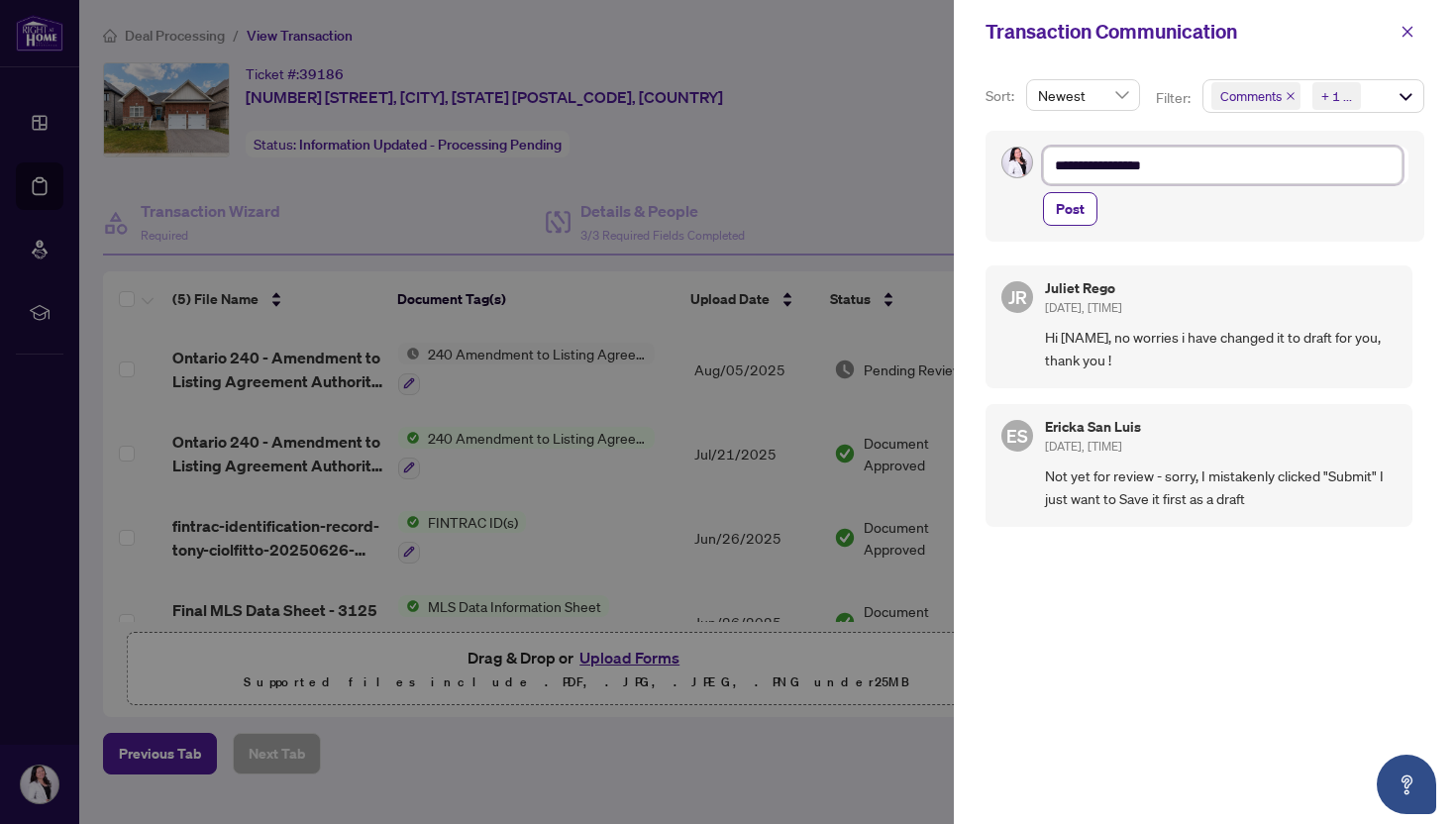 type on "**********" 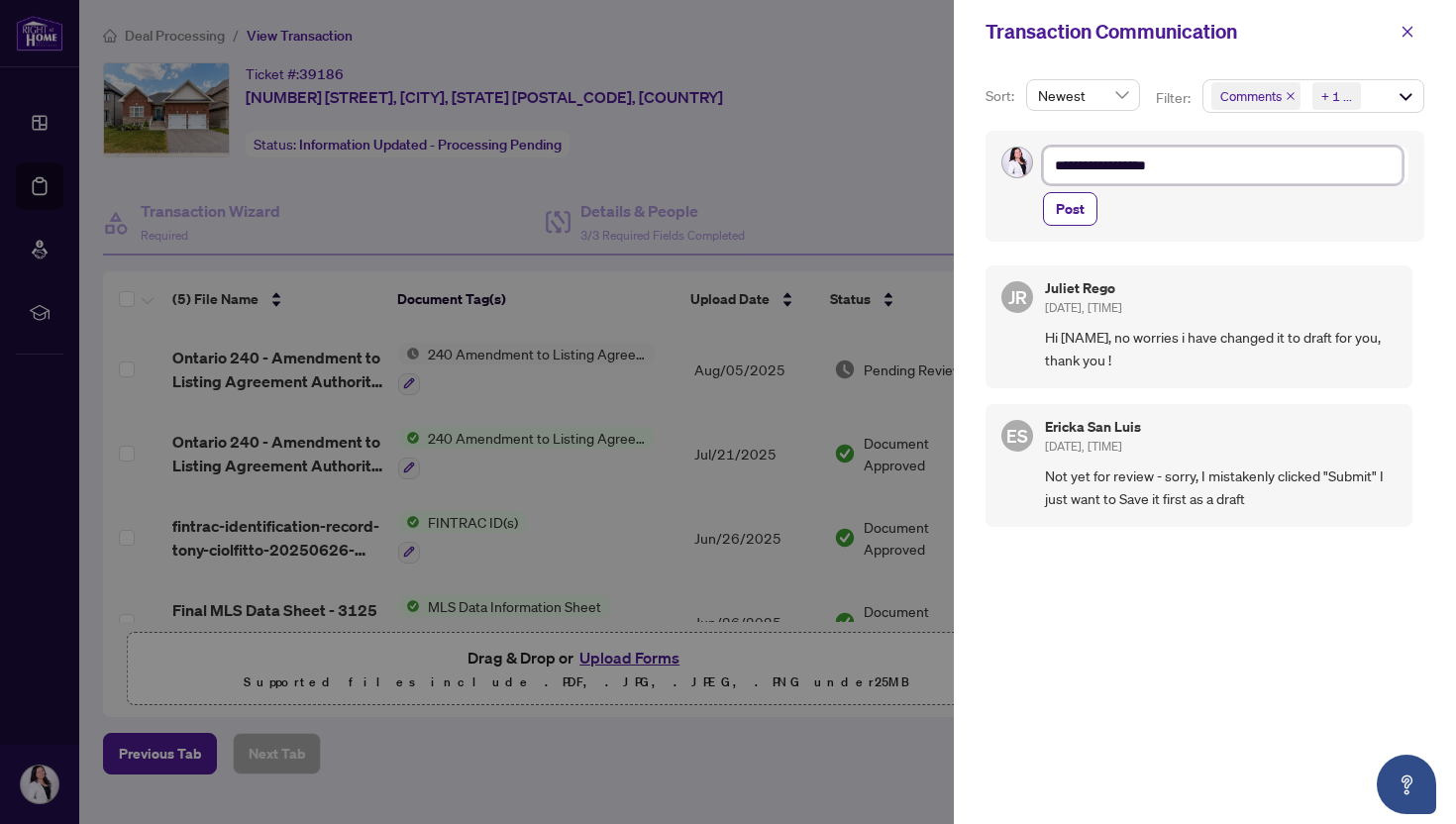 type on "**********" 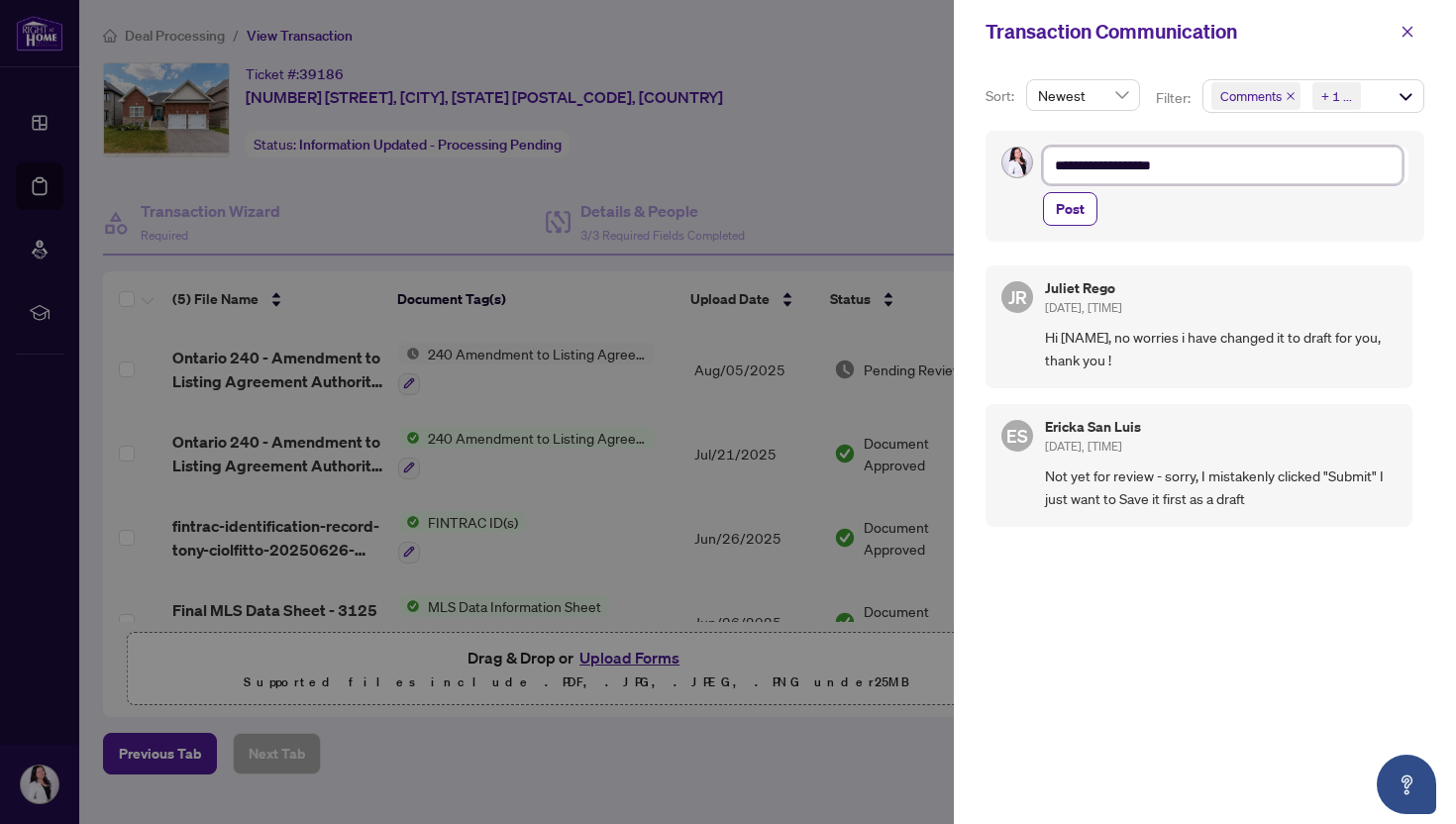 type on "**********" 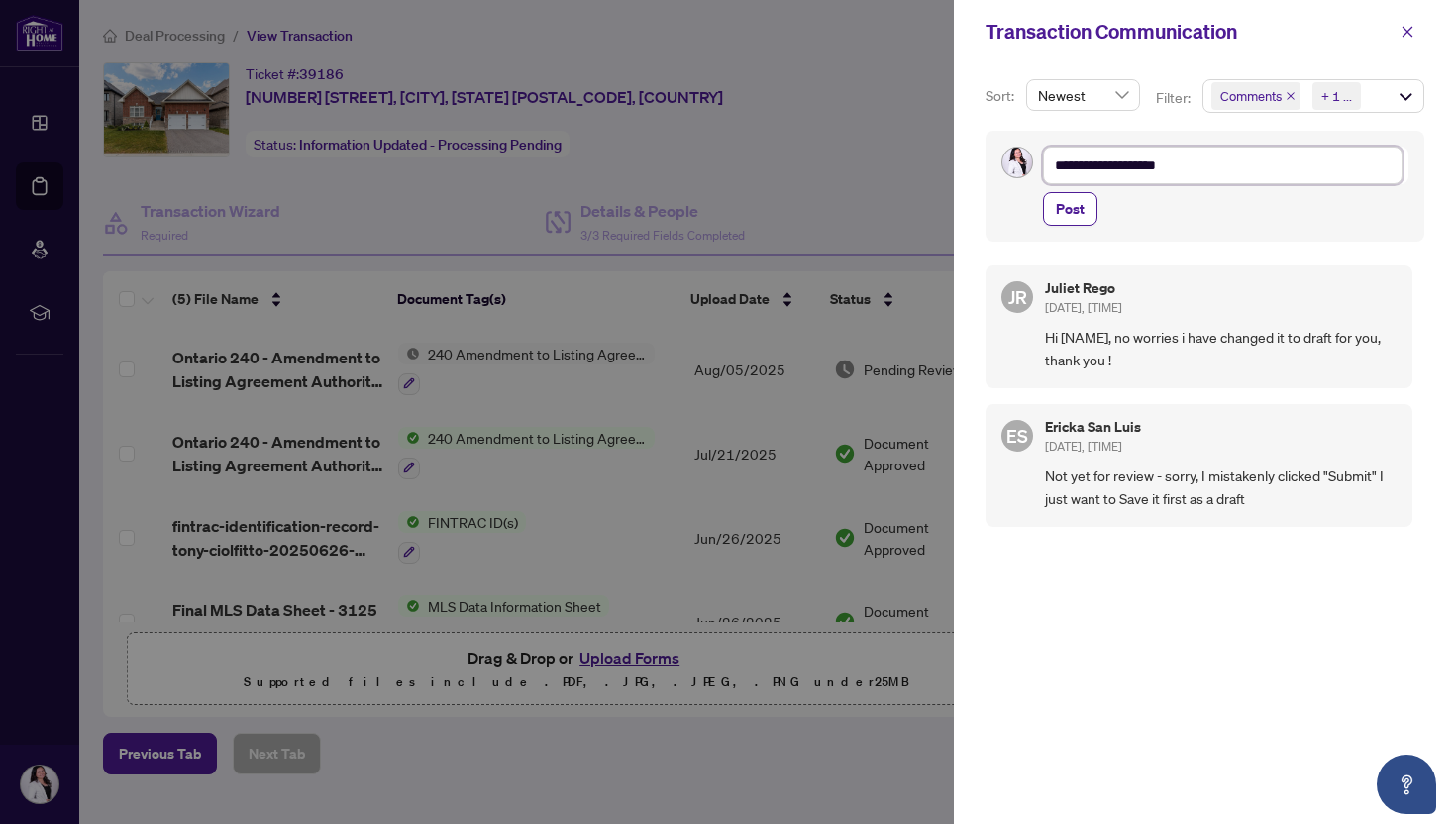 type on "**********" 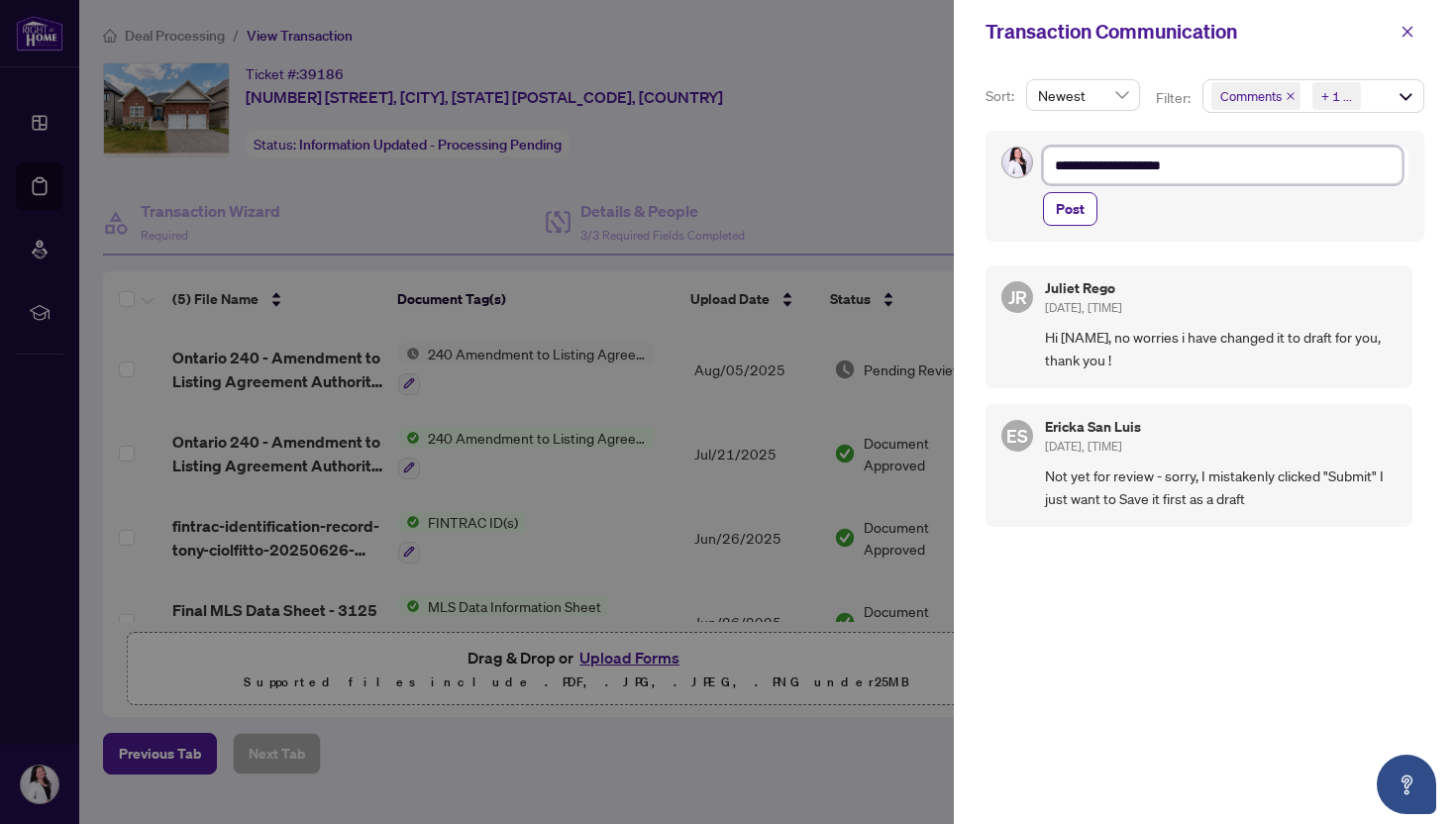 type on "**********" 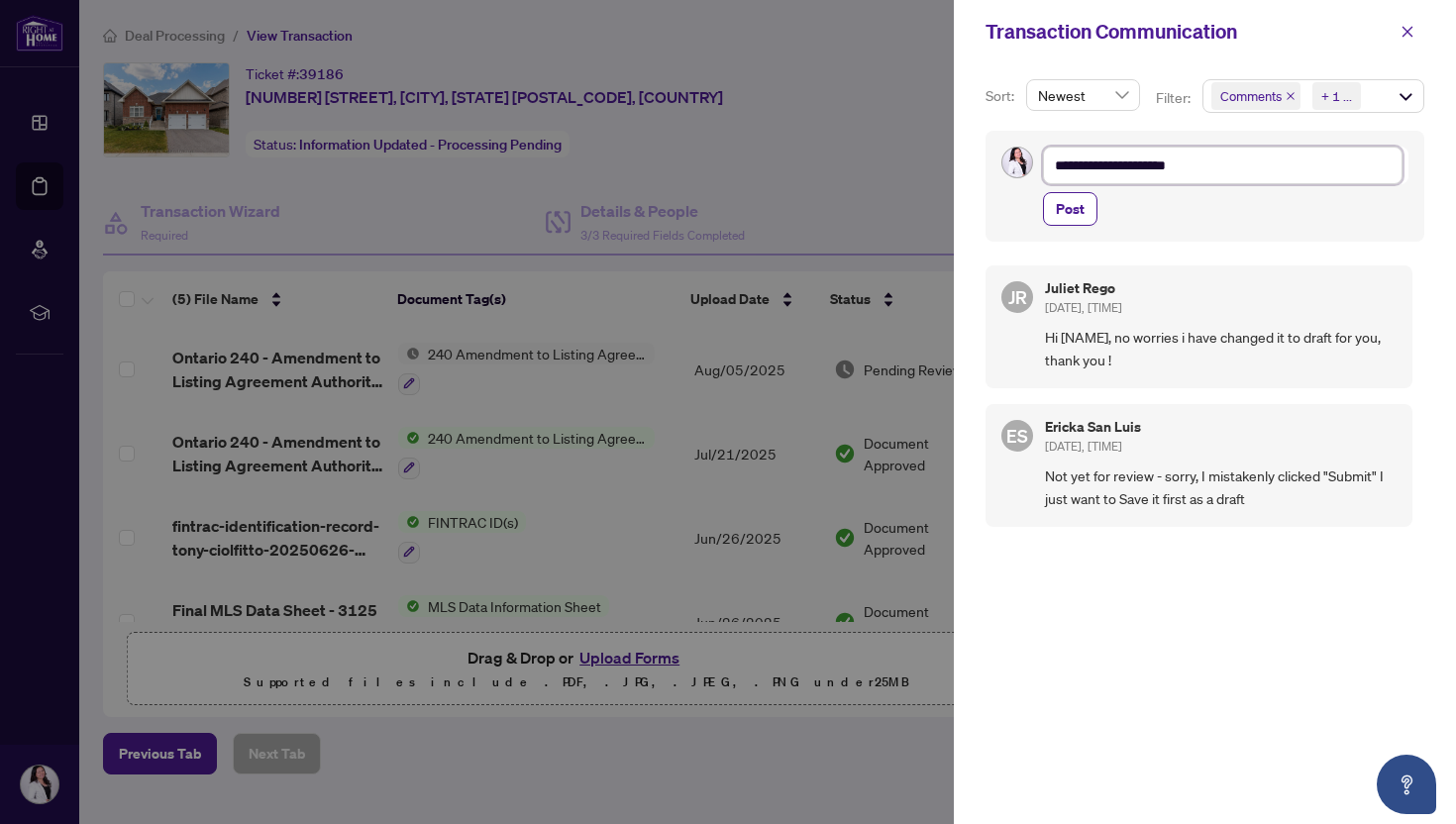 type on "**********" 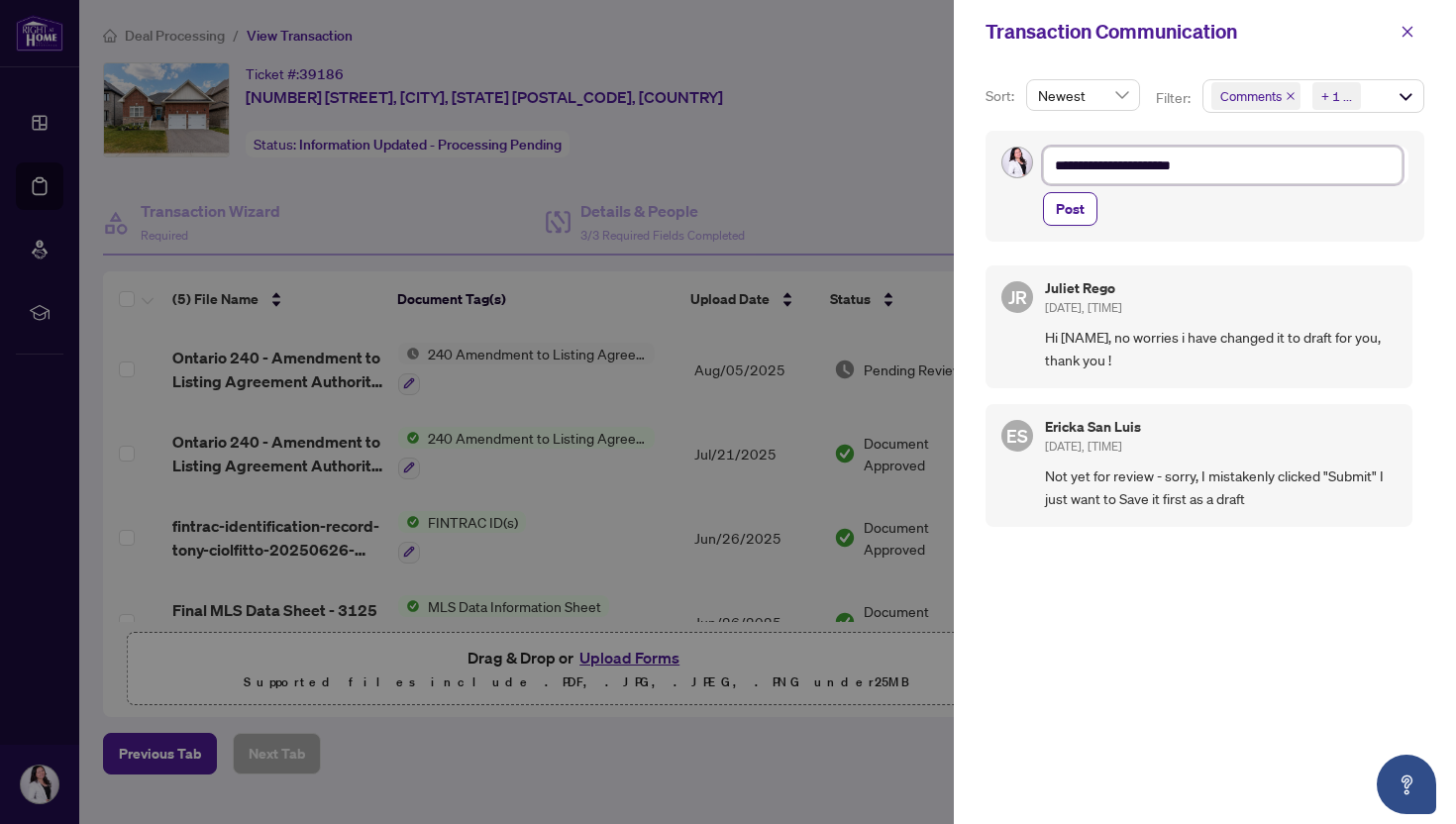 type on "**********" 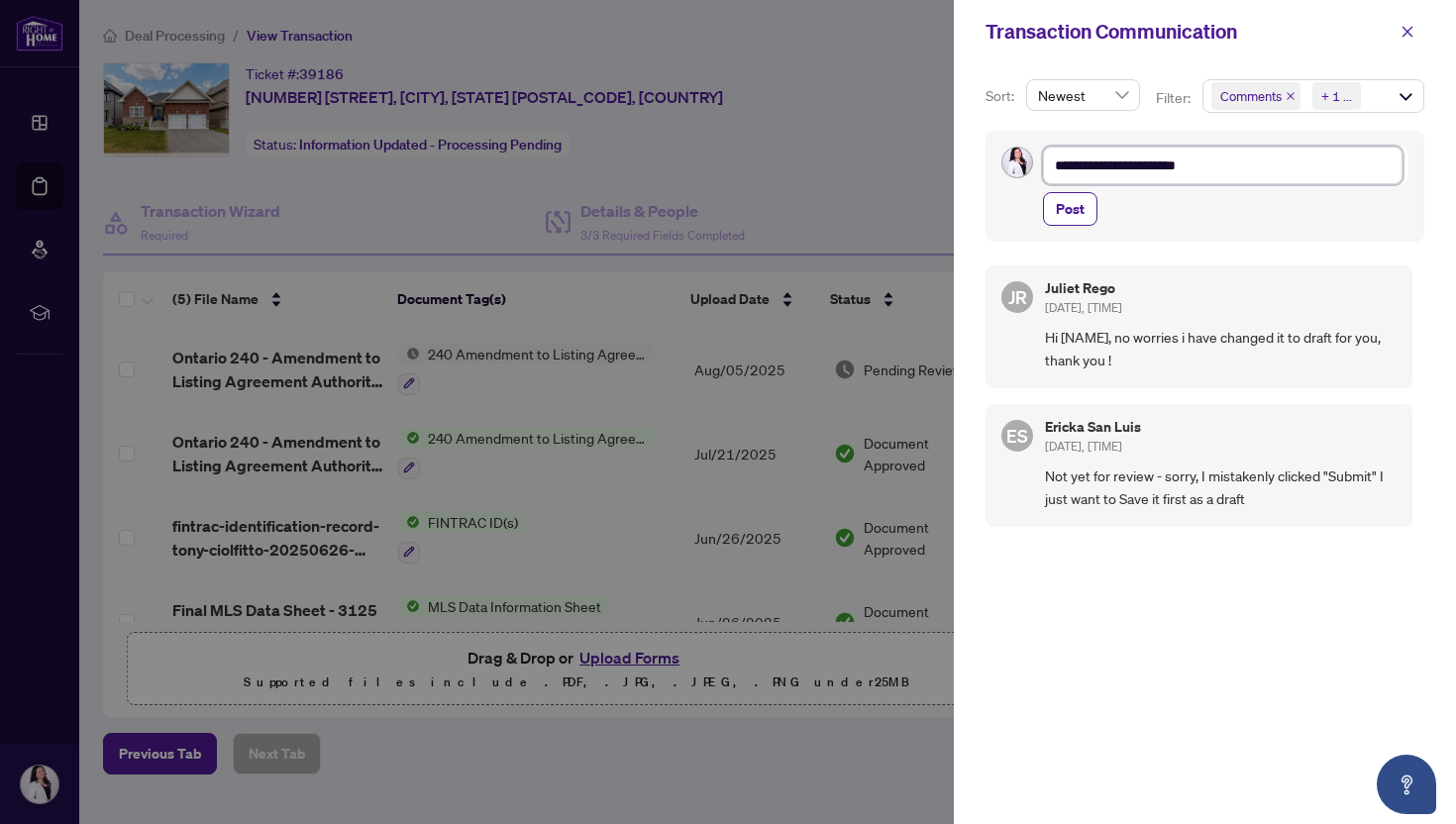 type on "**********" 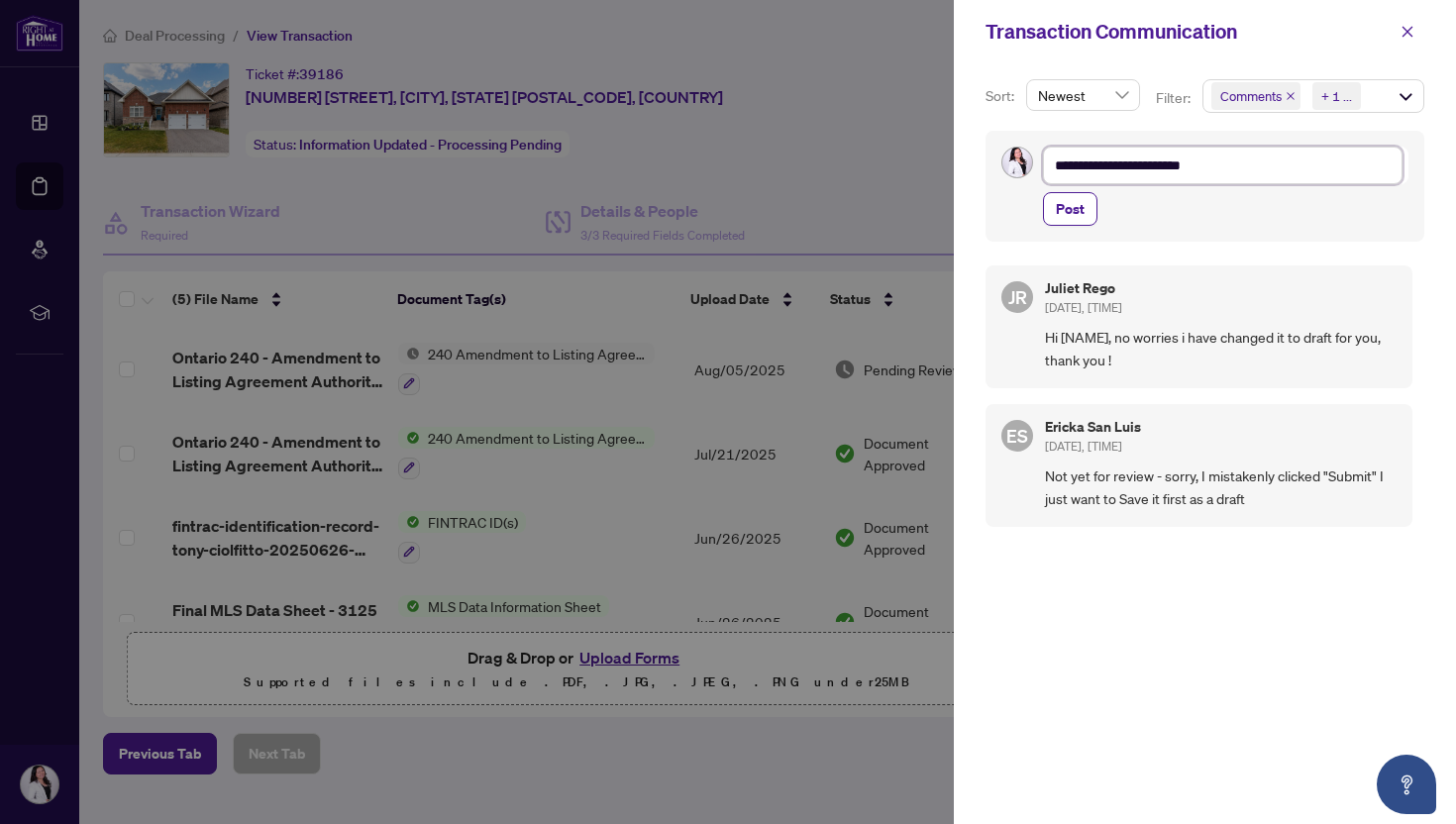 type on "**********" 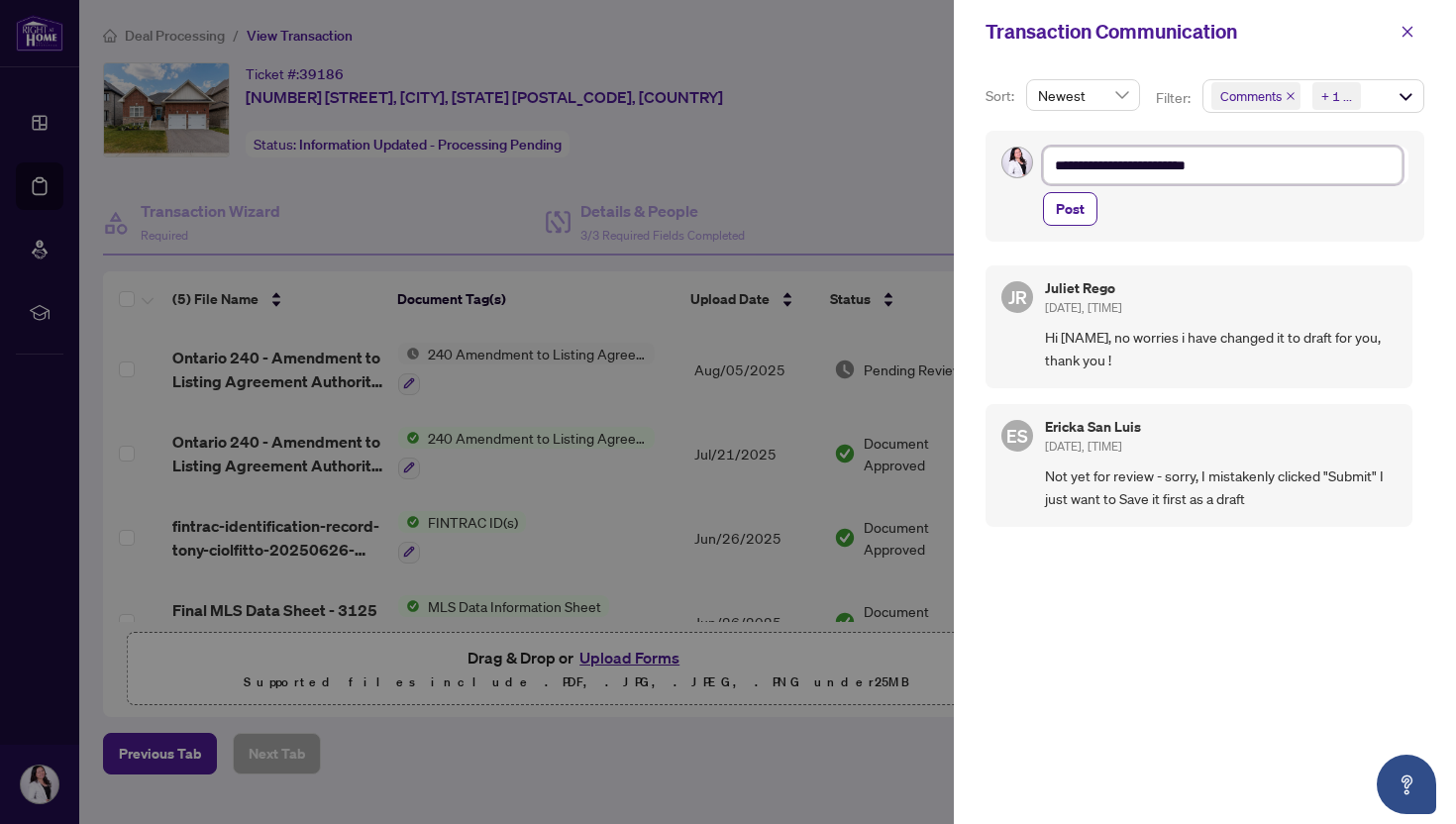 type on "**********" 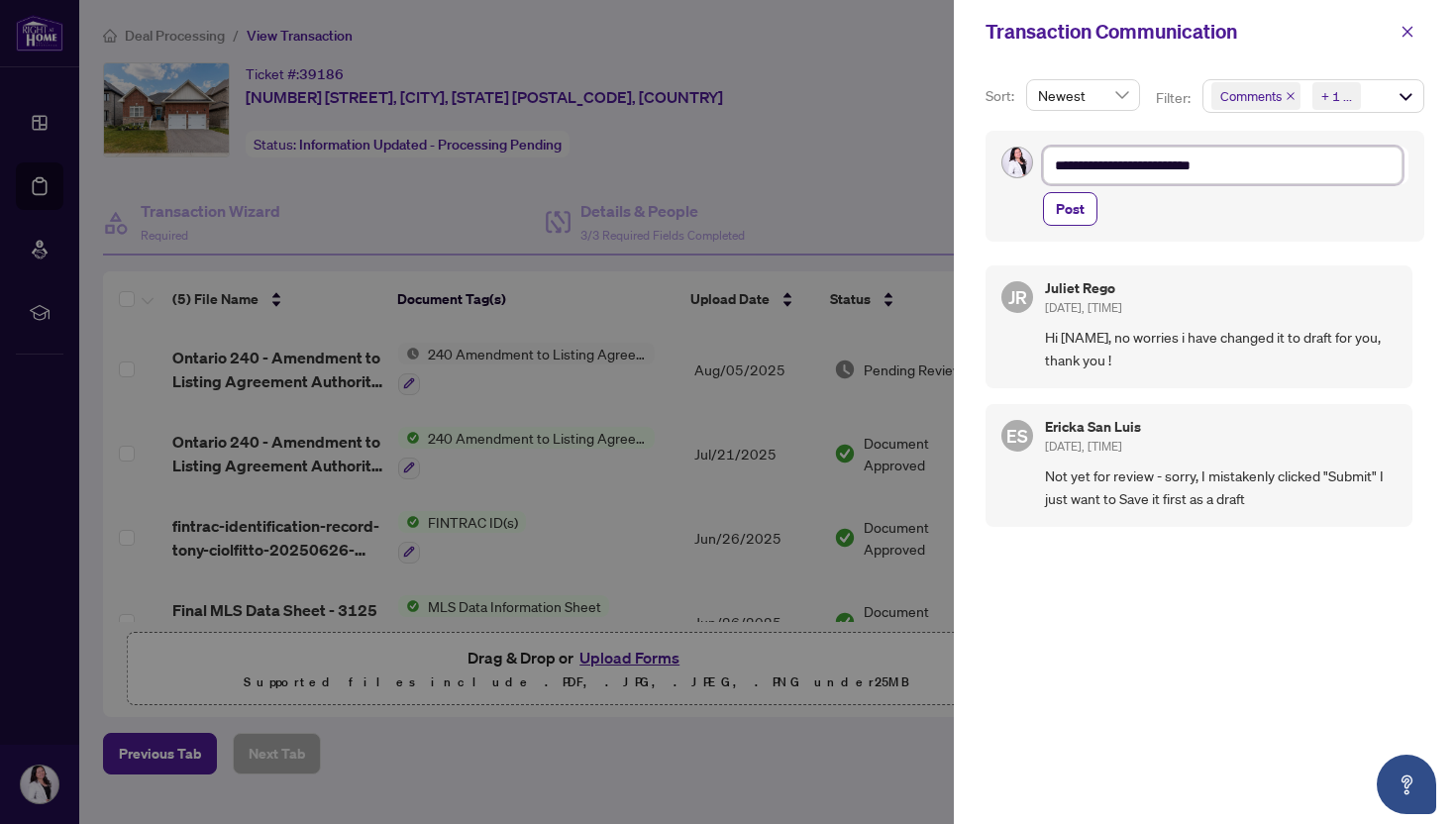 type on "**********" 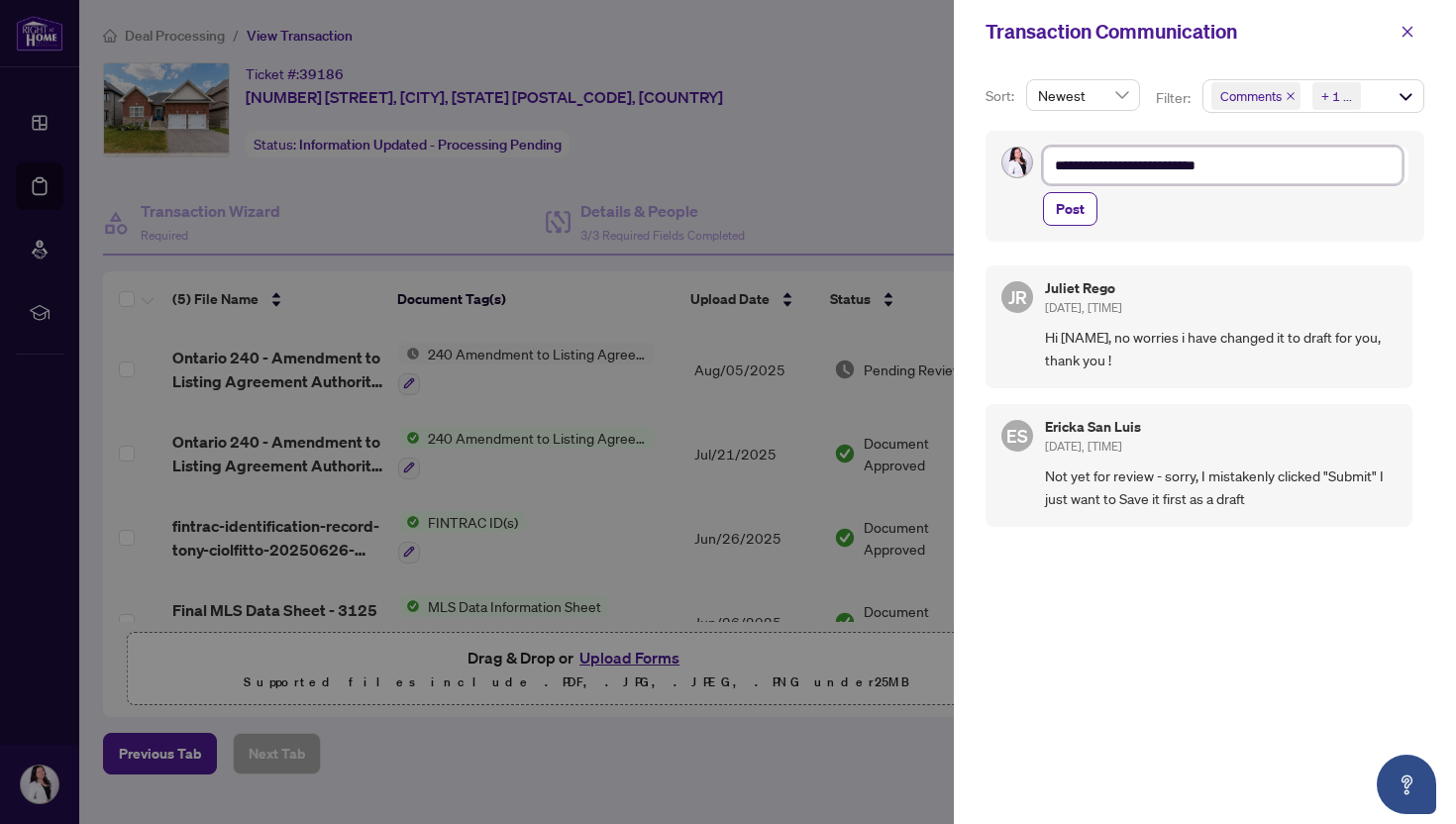 type on "**********" 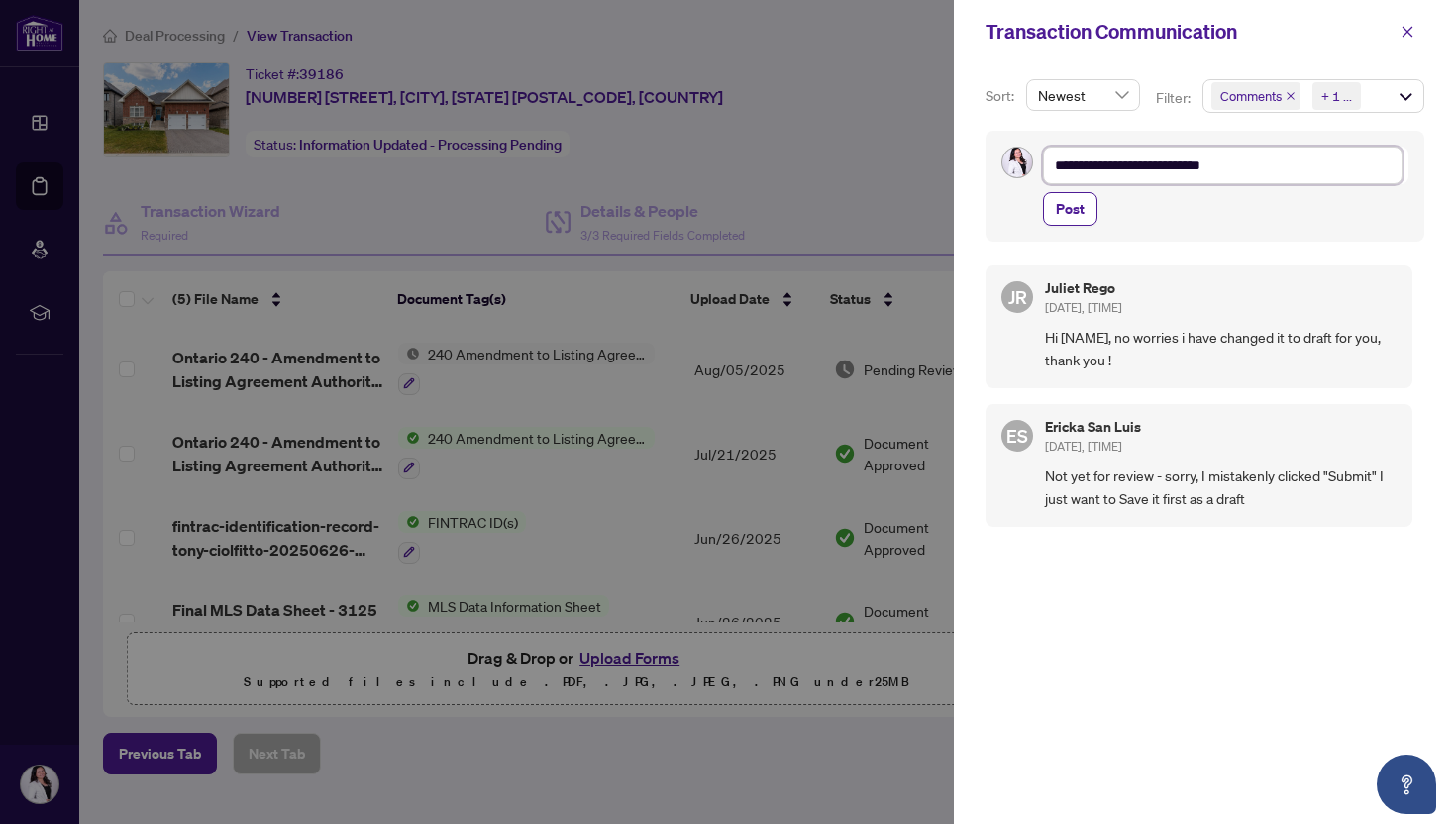 type on "**********" 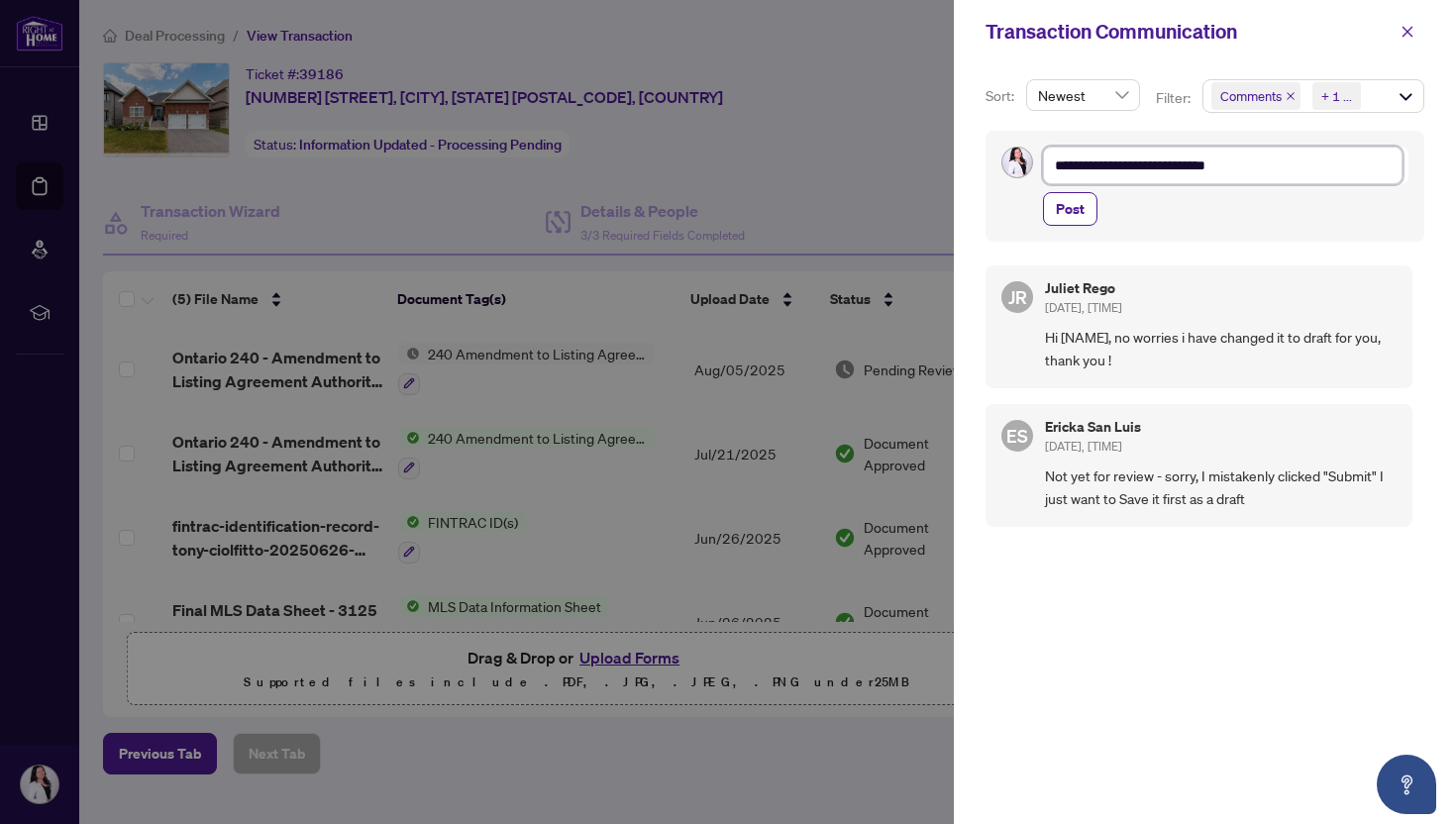 type on "**********" 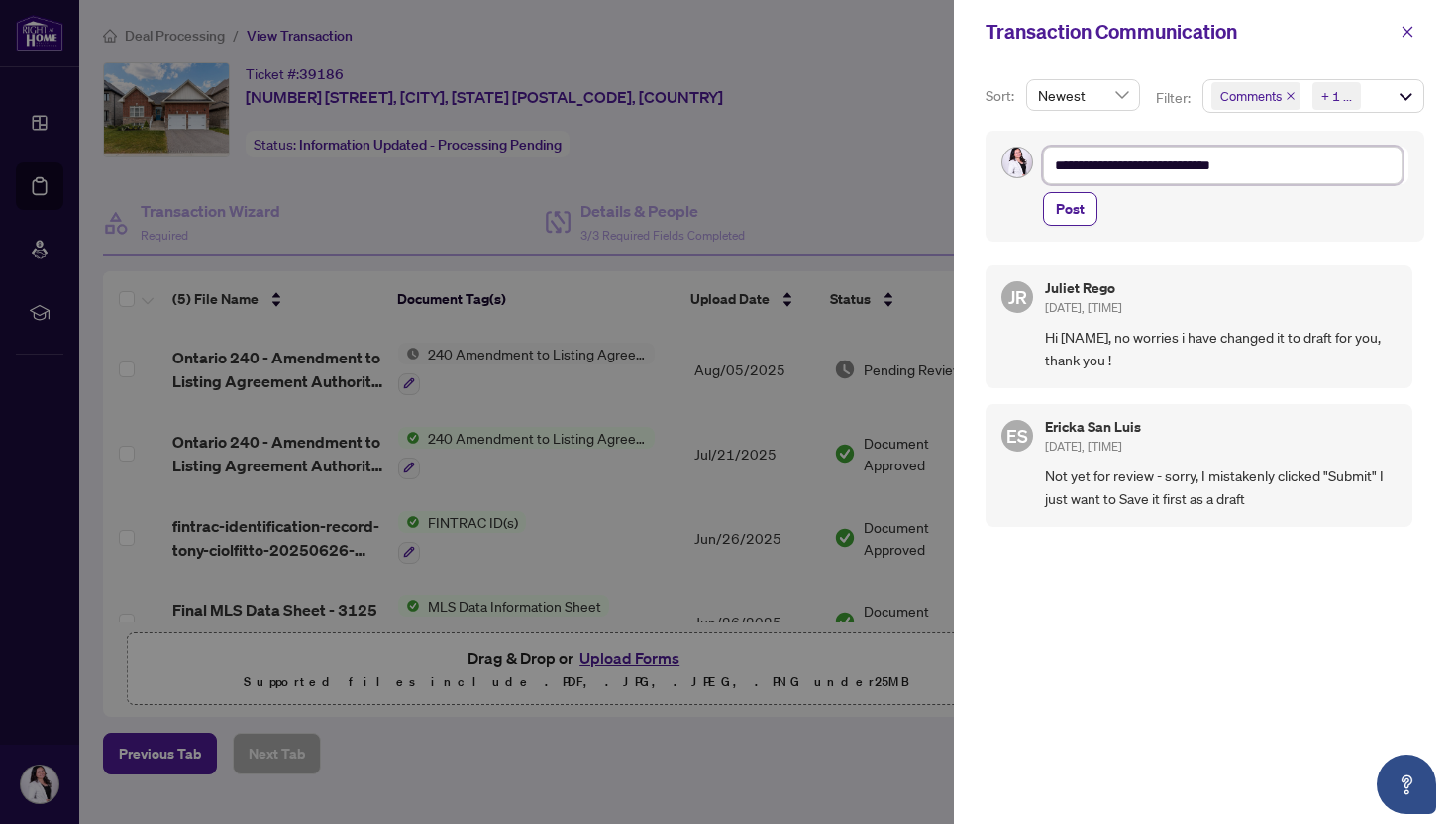 type on "**********" 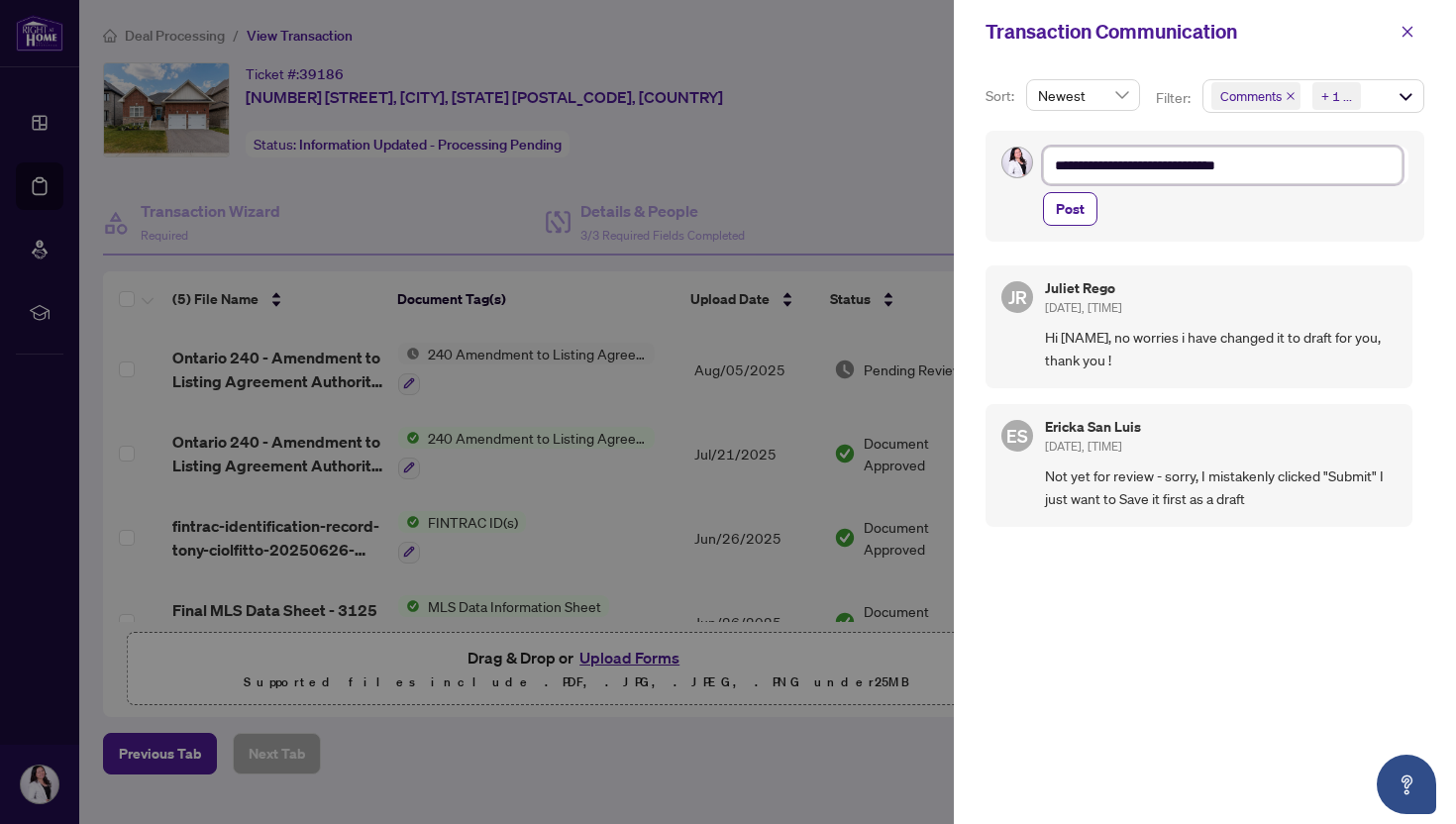 type on "**********" 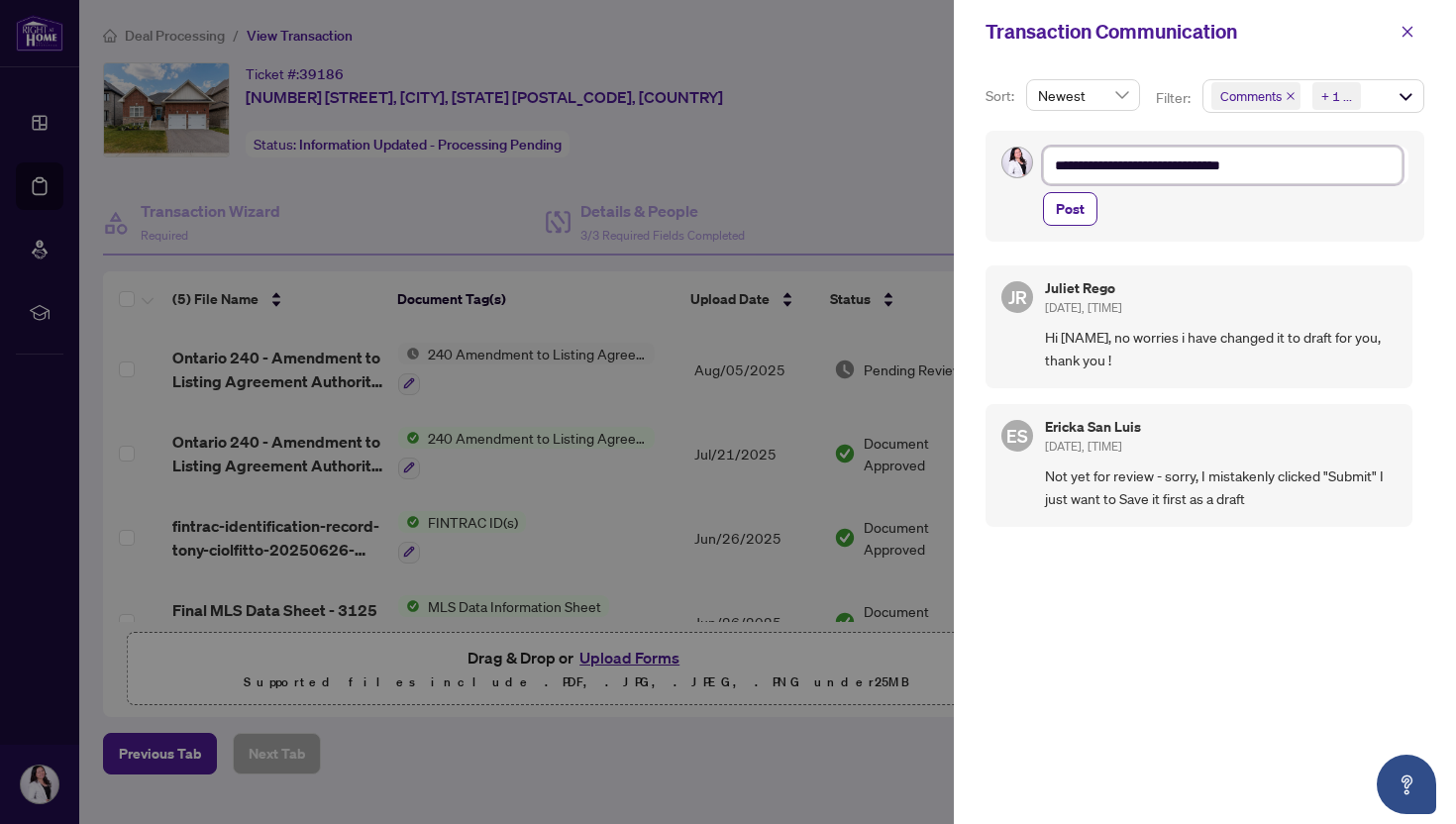 type on "**********" 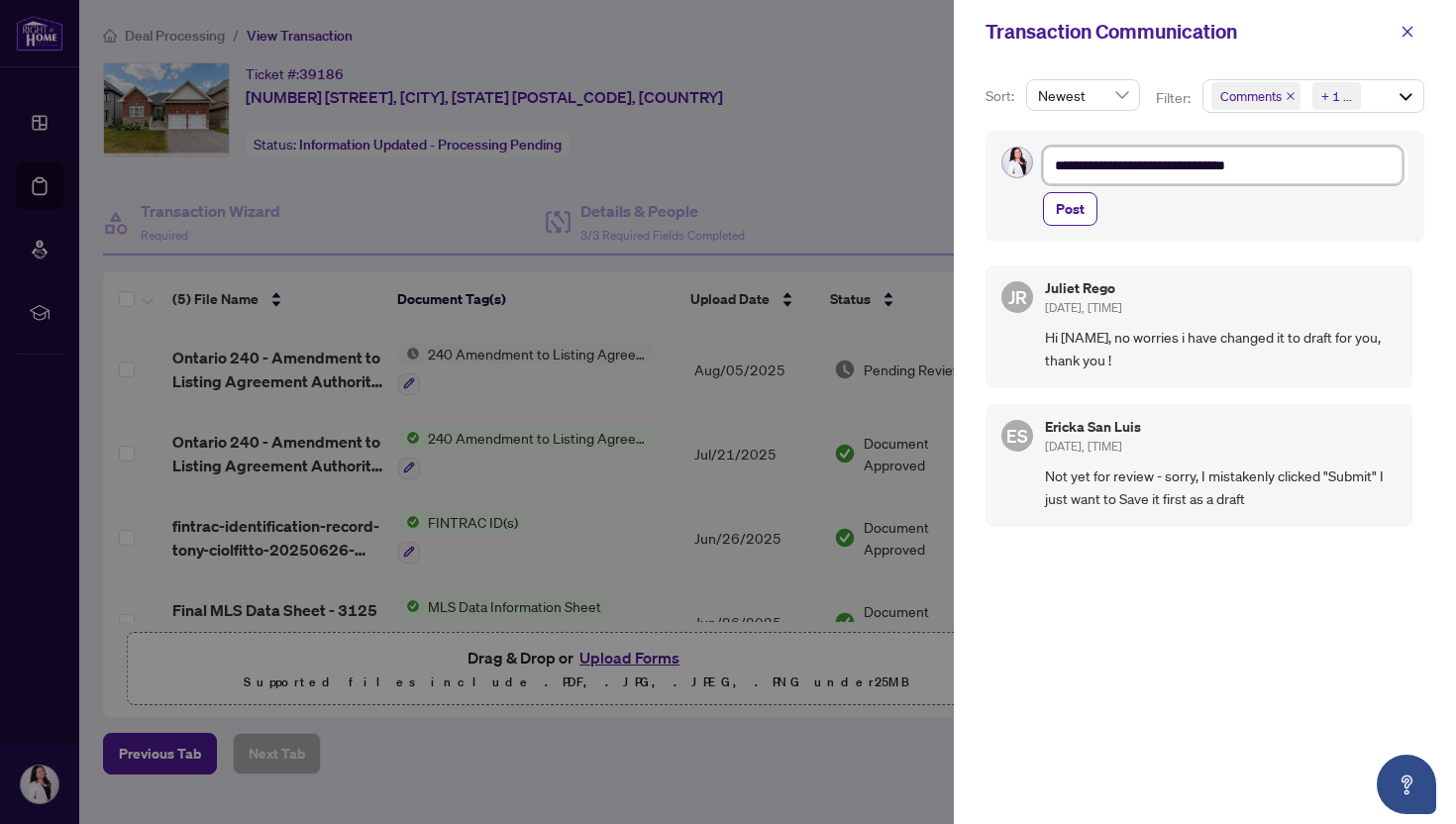 type on "**********" 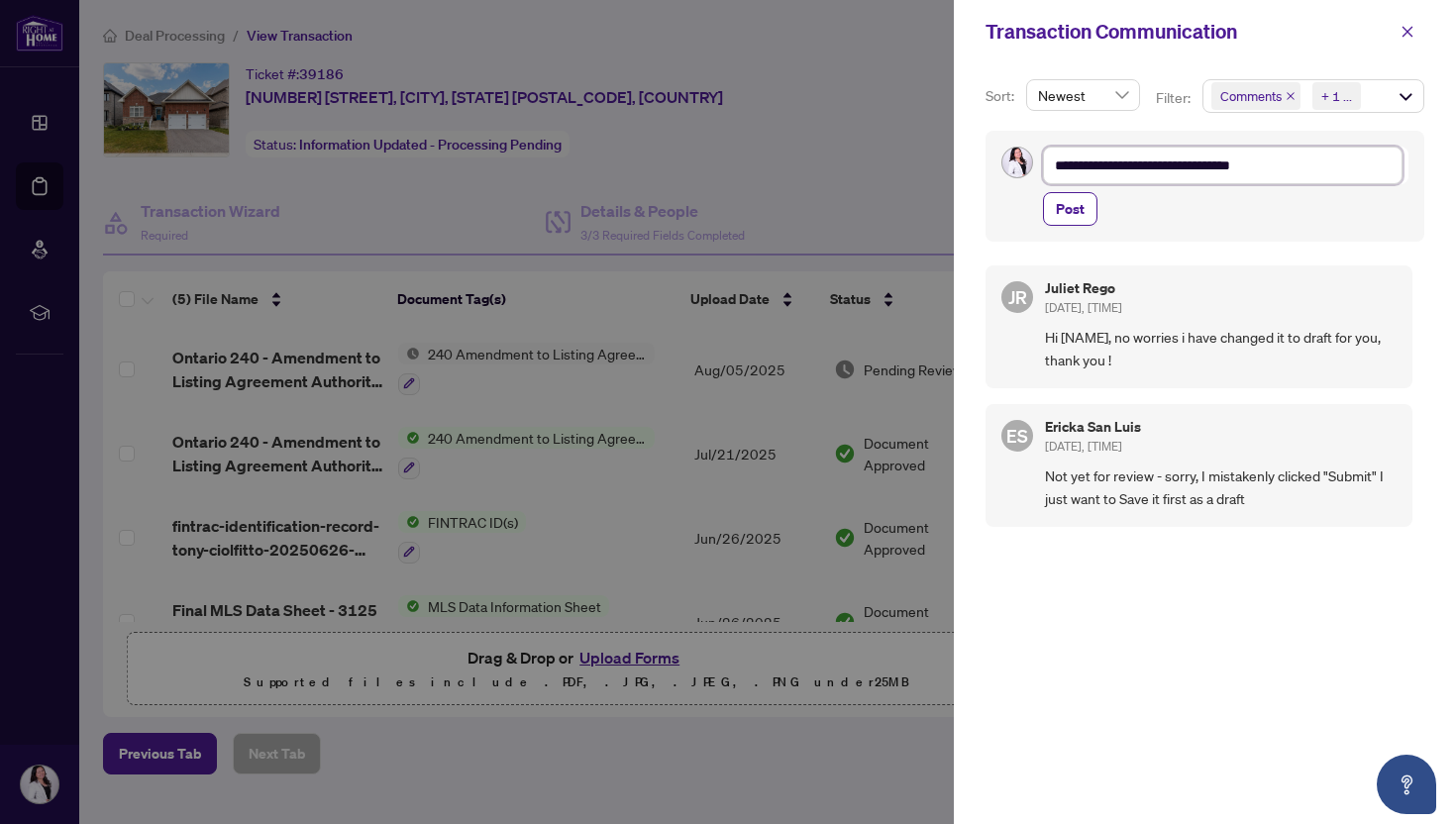 type on "**********" 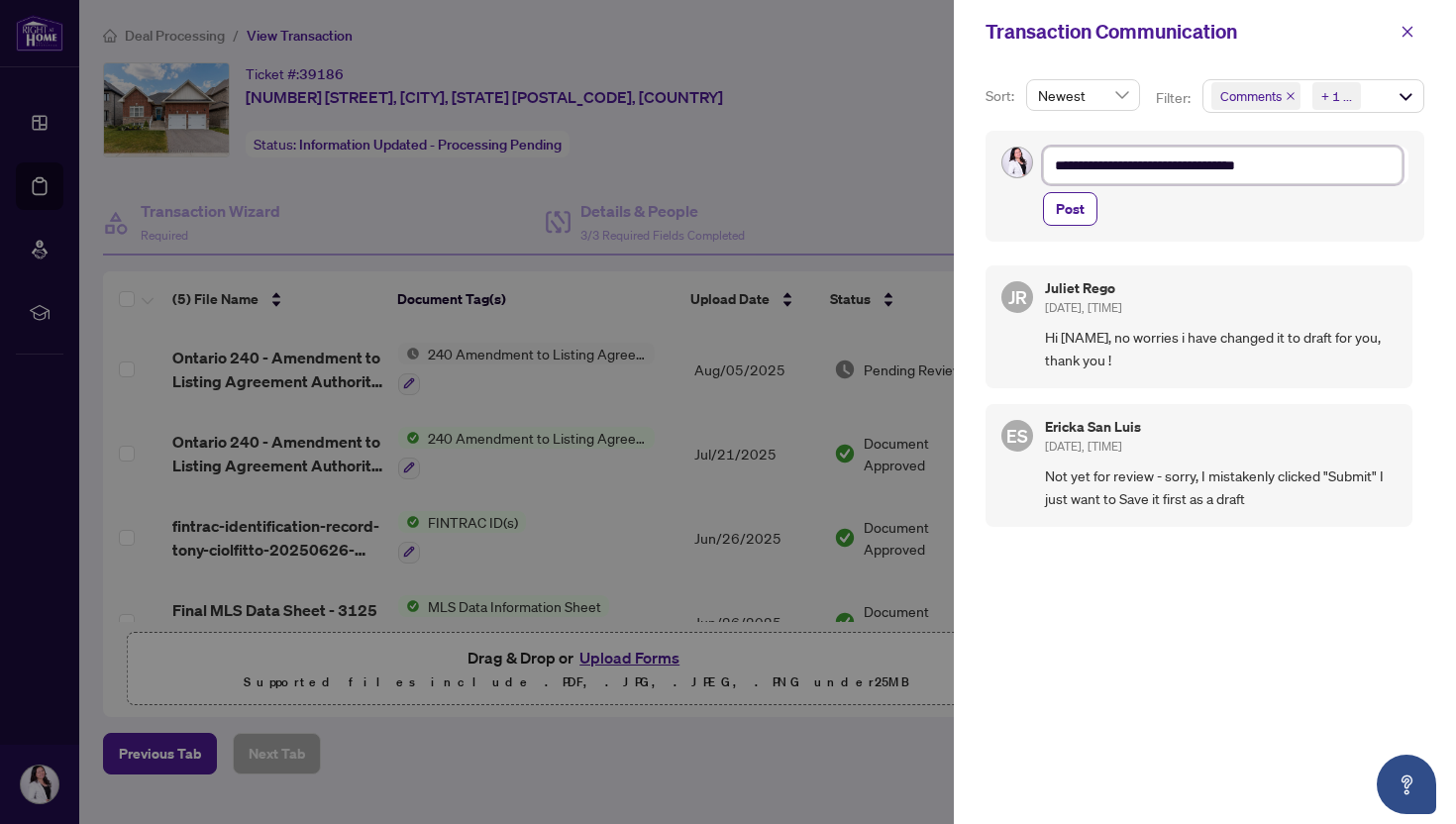 type on "**********" 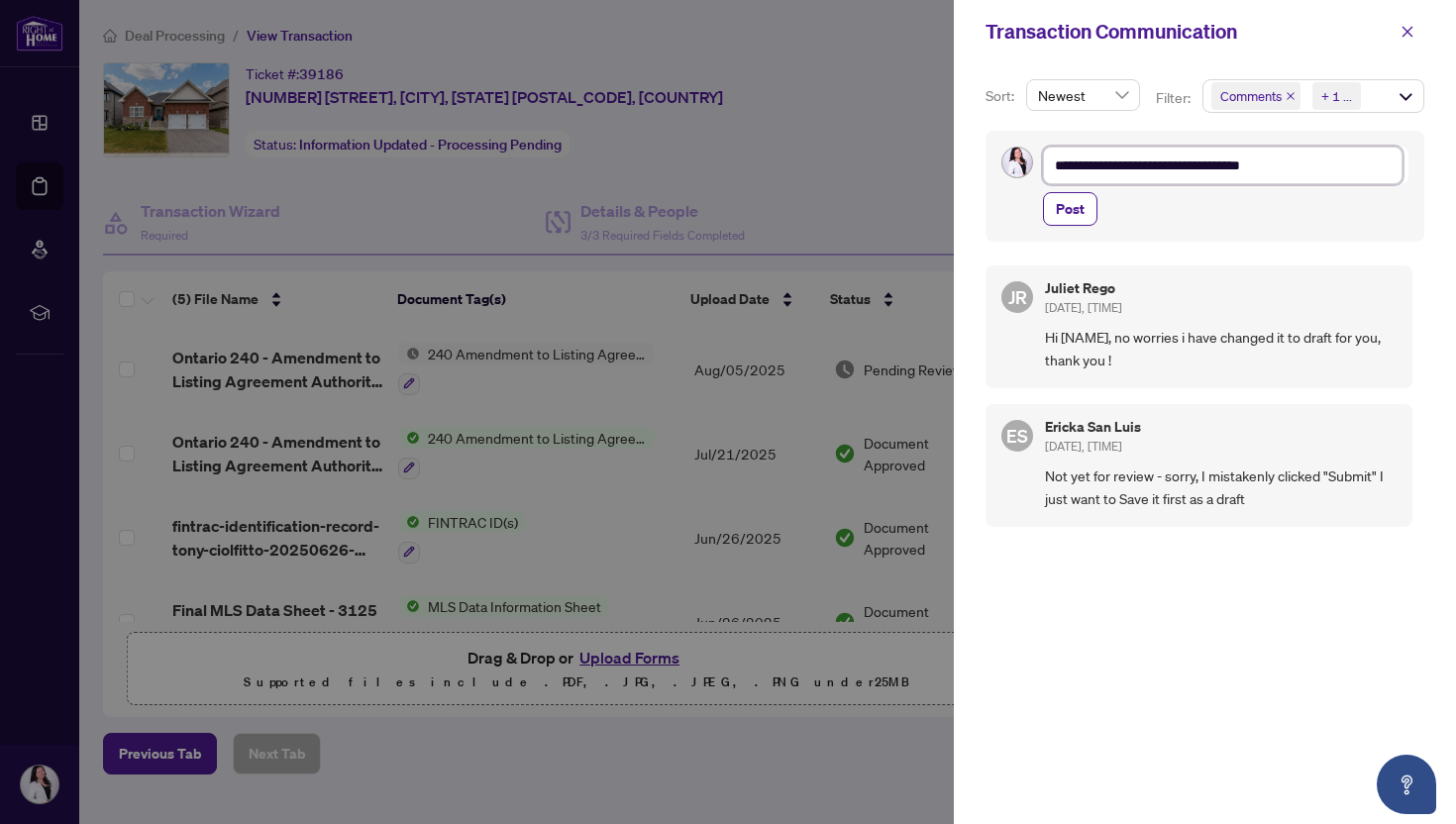 type on "**********" 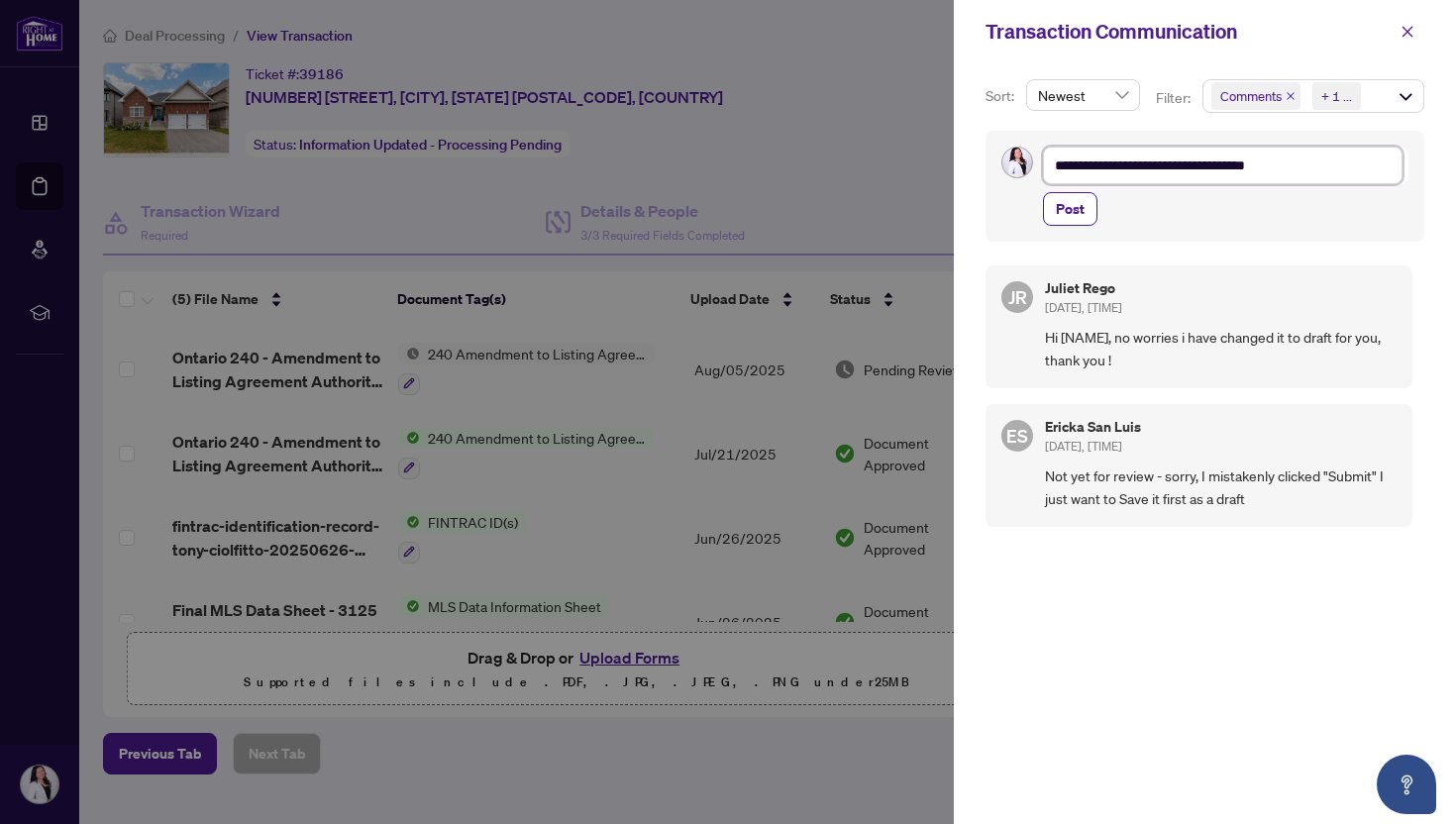 type on "**********" 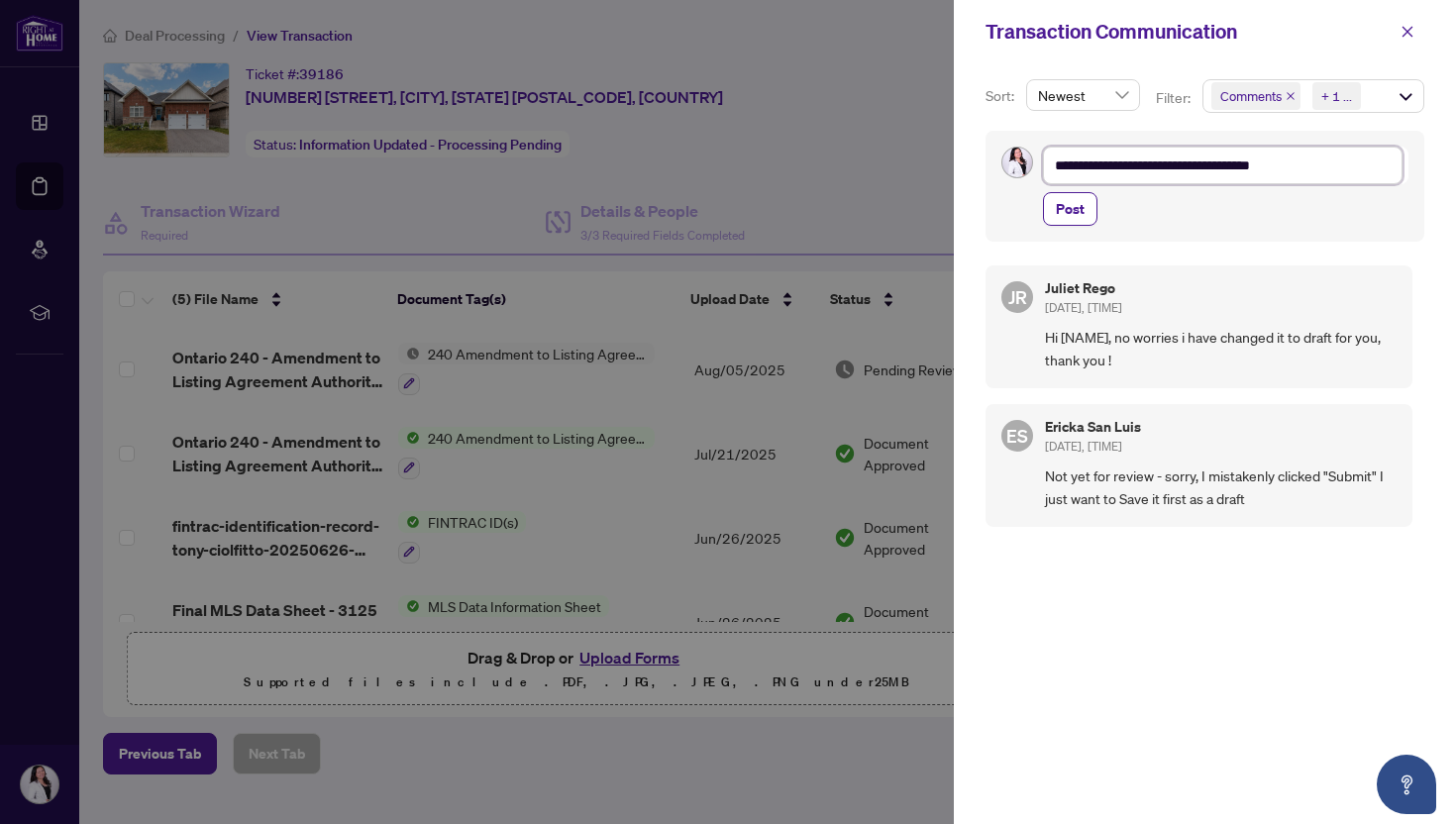 type on "**********" 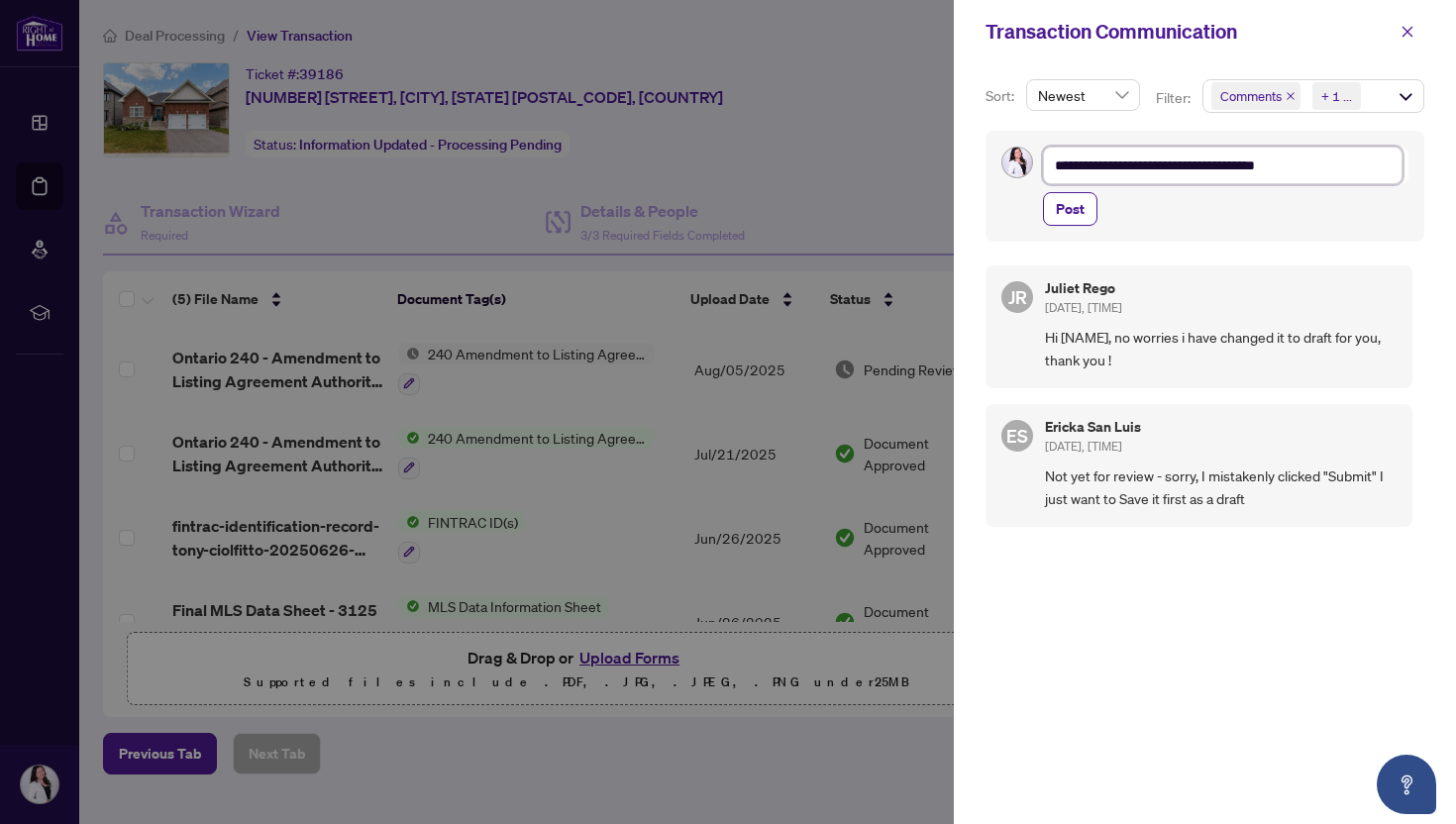 type on "**********" 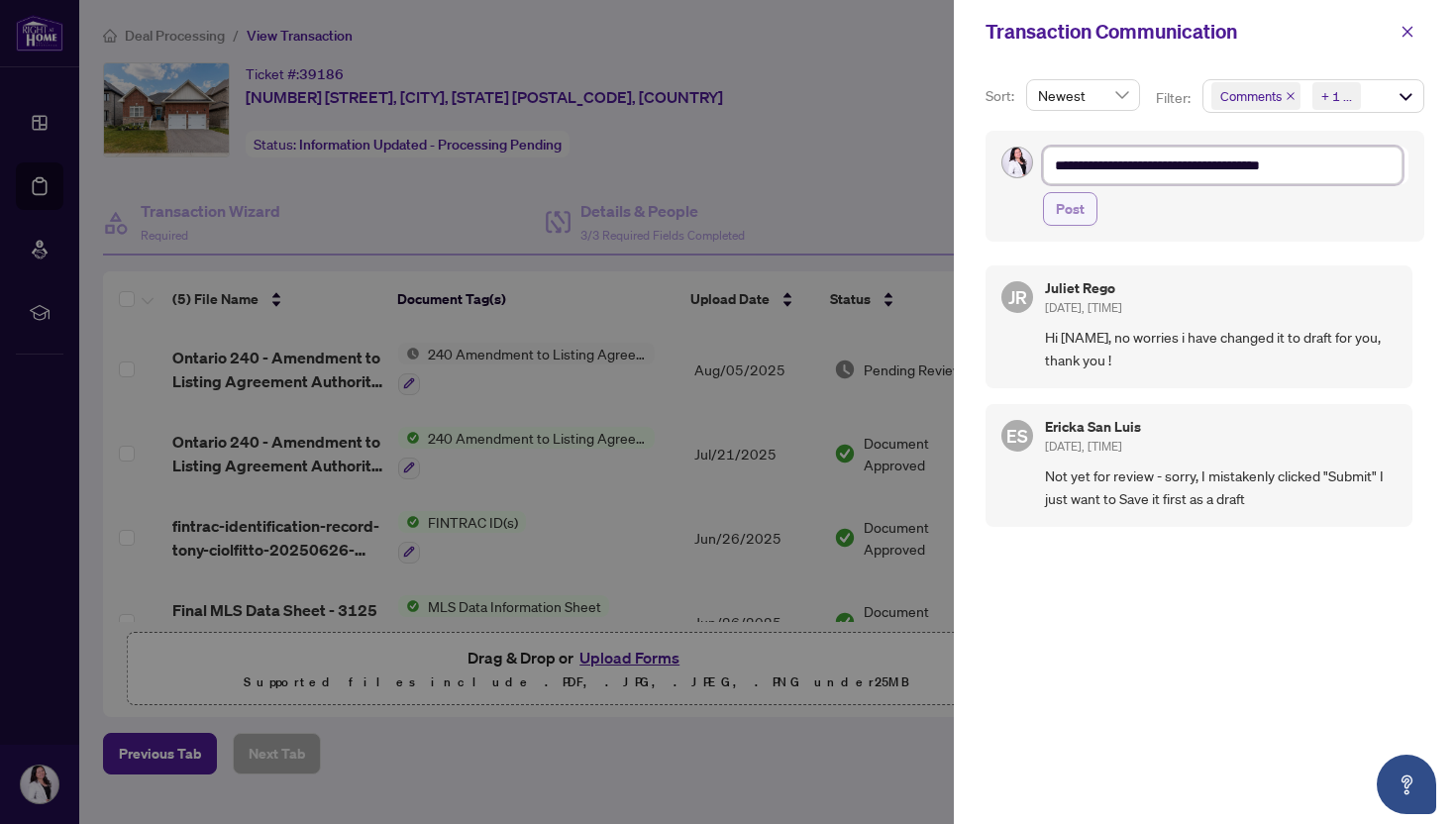 type on "**********" 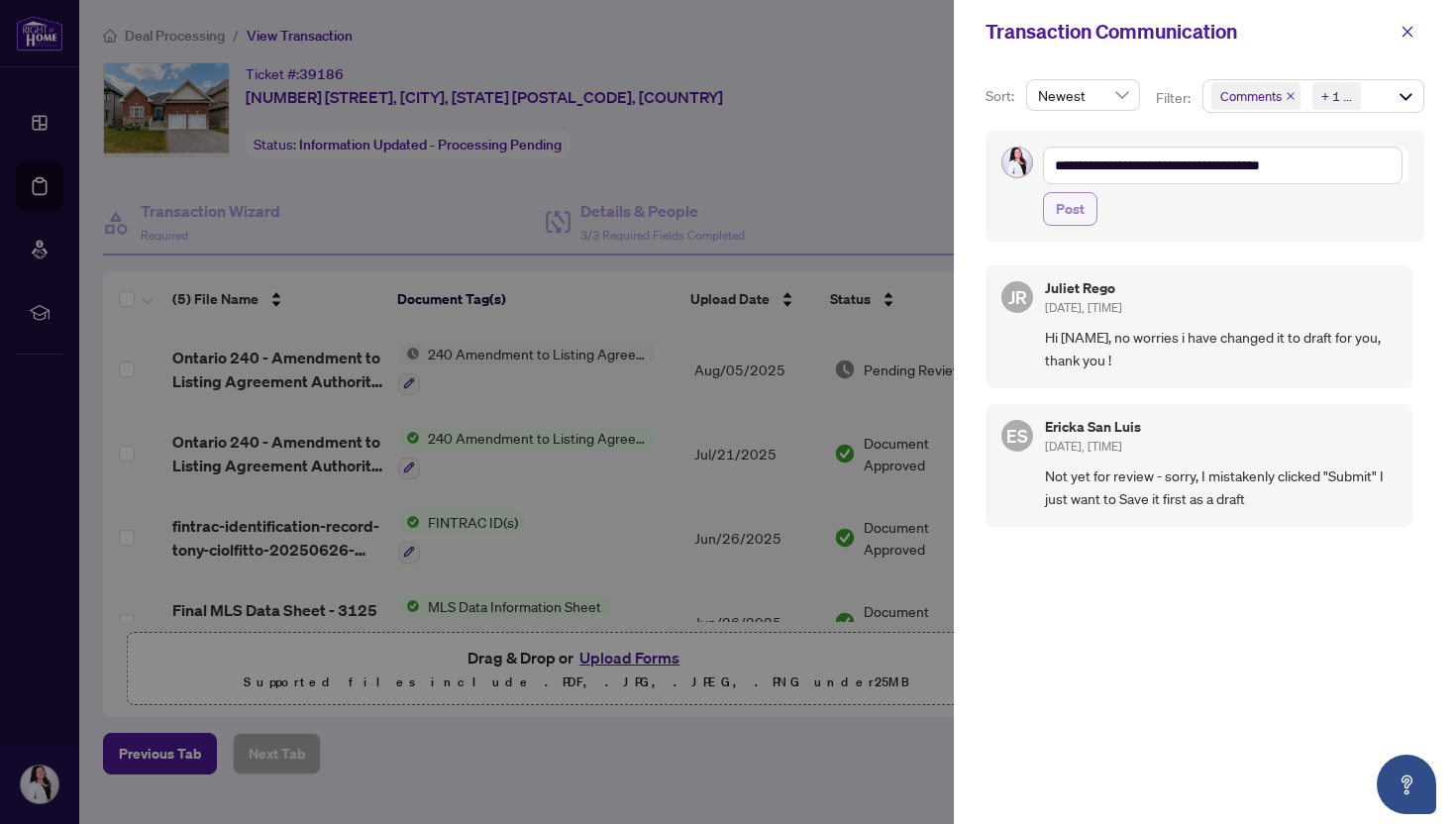 click on "Post" at bounding box center (1070, 209) 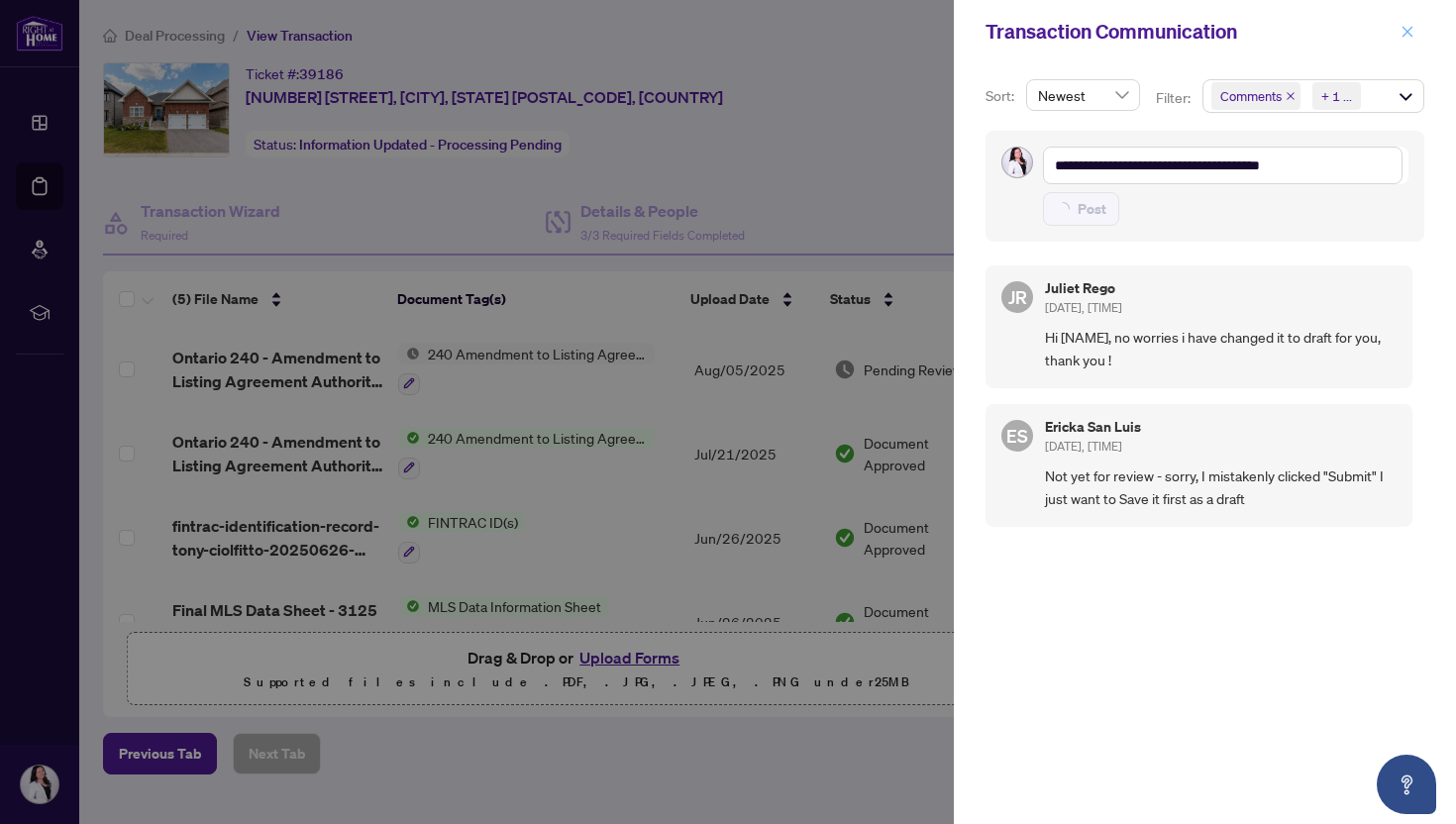 type 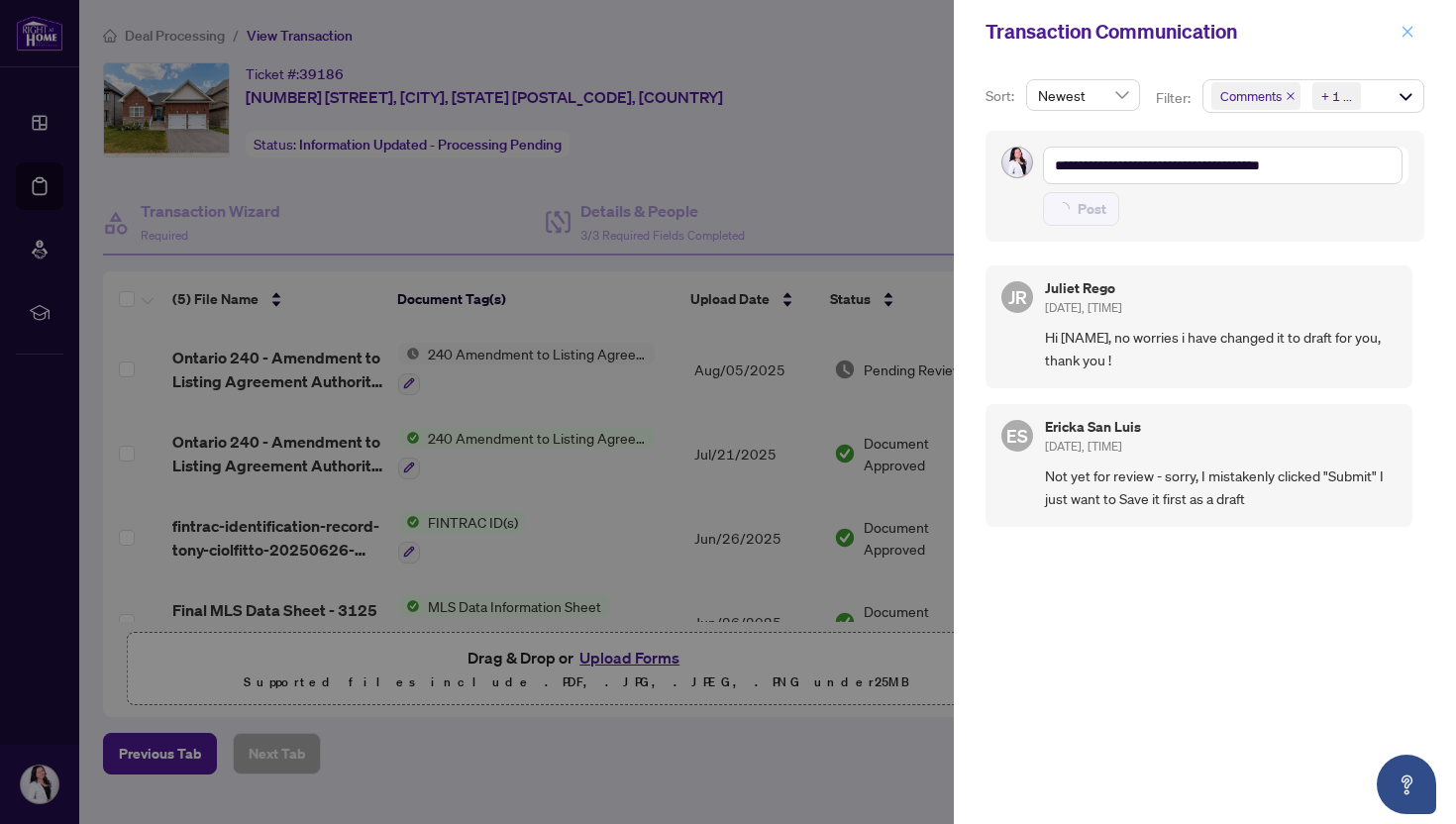 type on "**********" 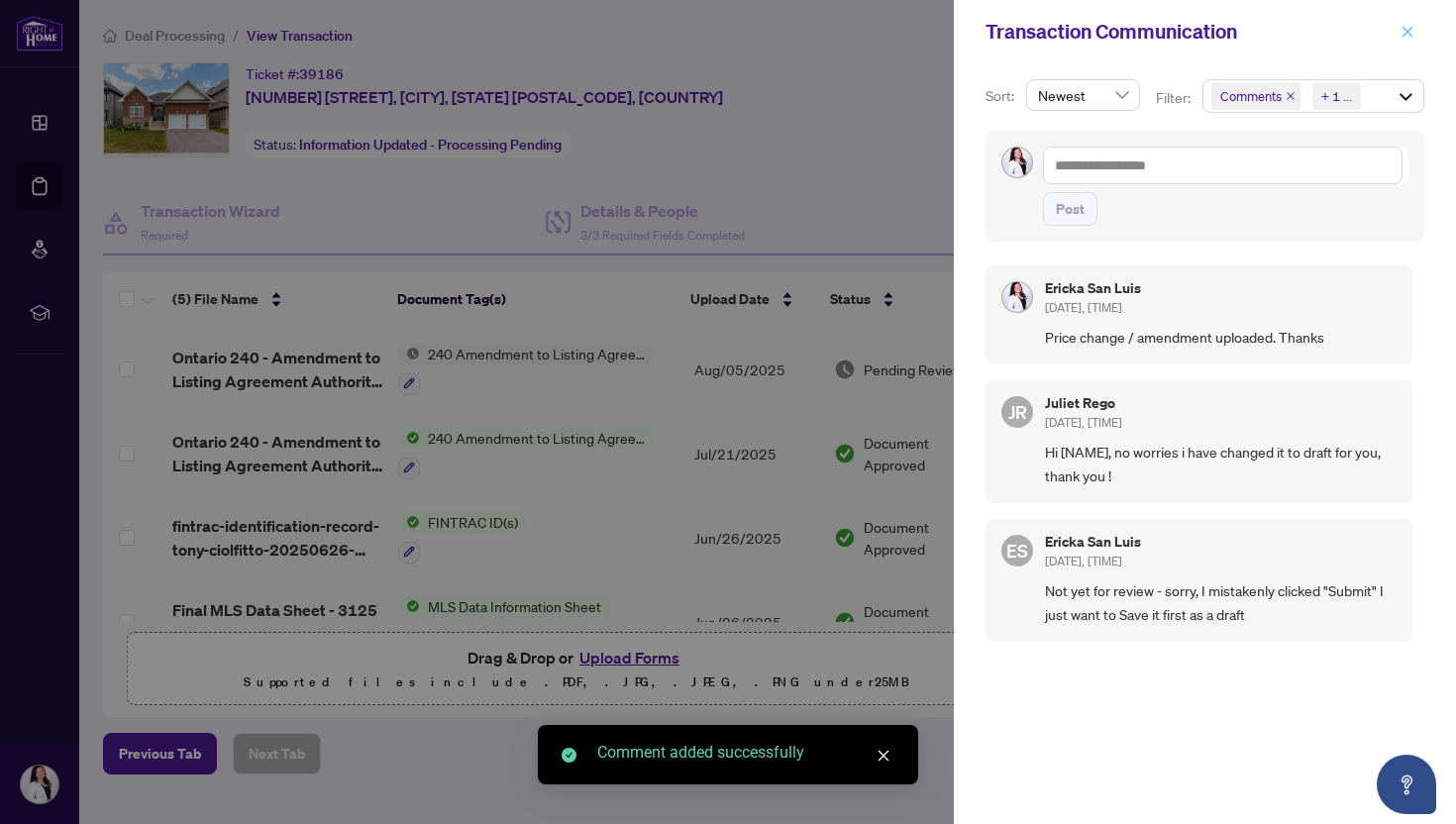 click 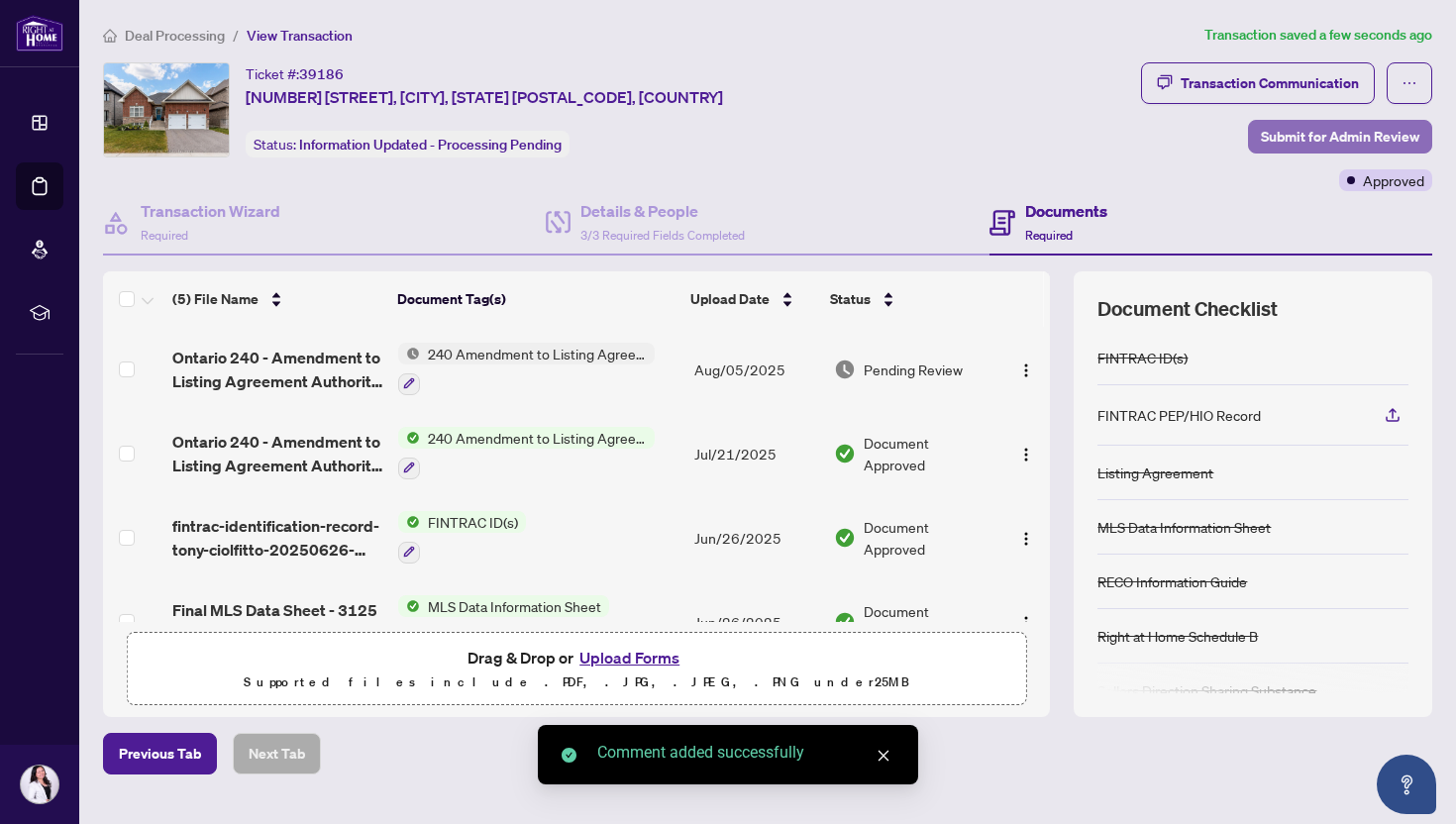 click on "Submit for Admin Review" at bounding box center (1340, 137) 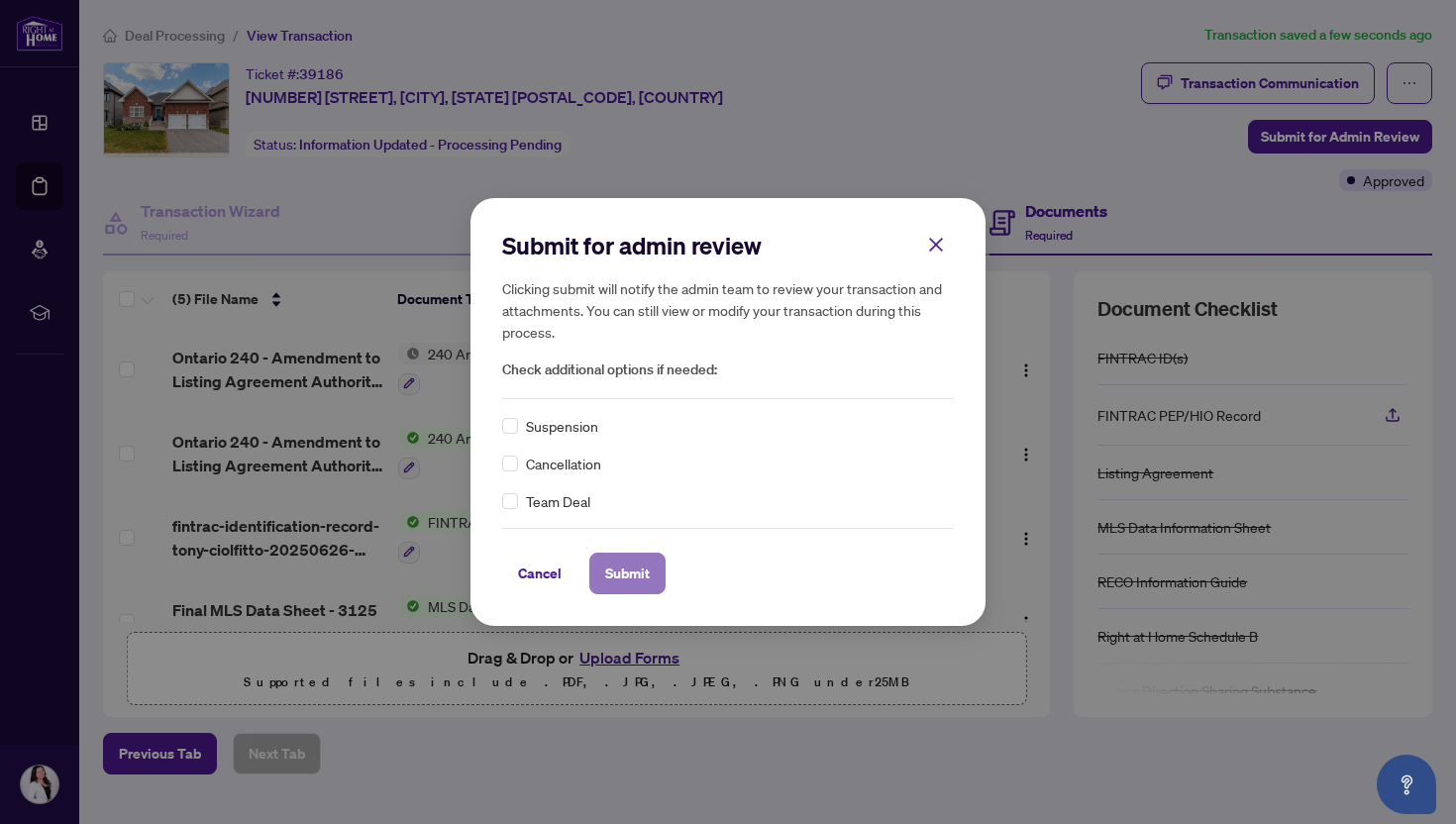 click on "Submit" at bounding box center [627, 573] 